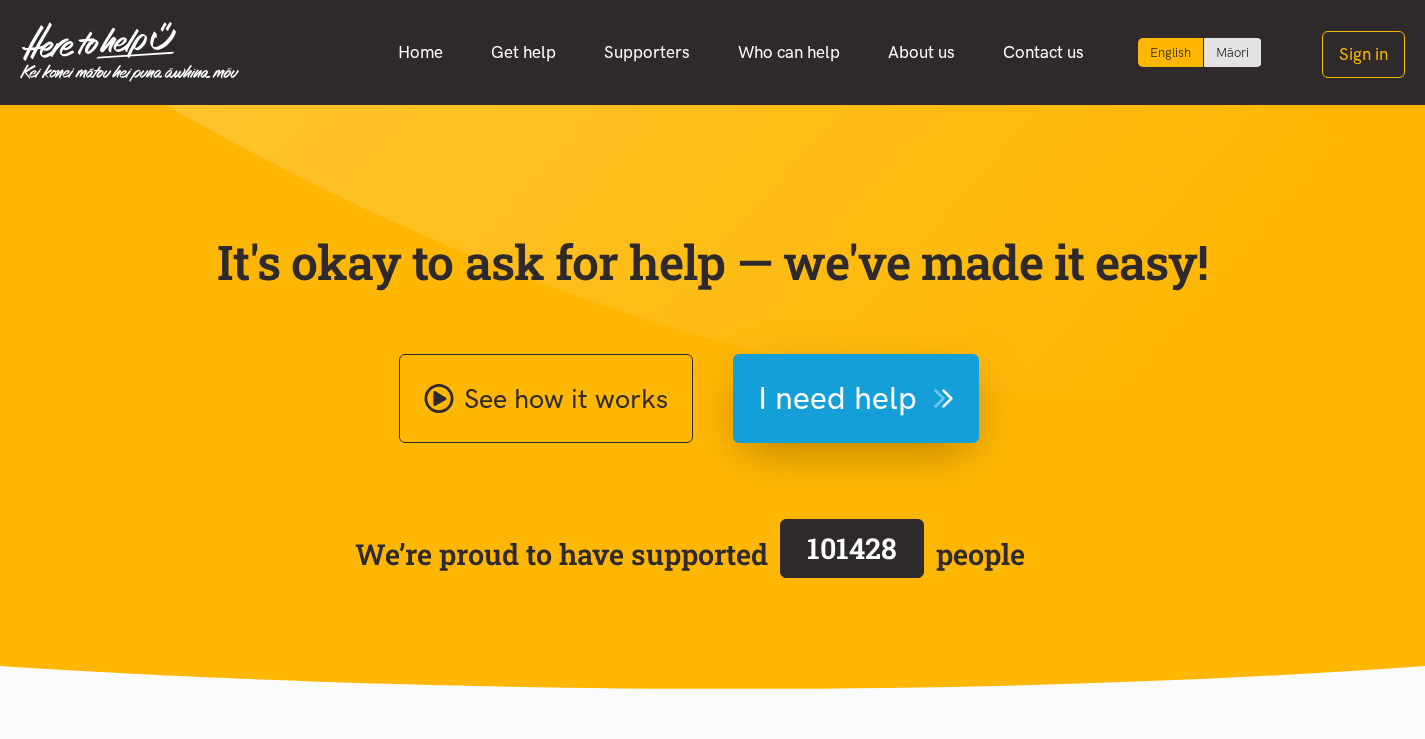 scroll, scrollTop: 0, scrollLeft: 0, axis: both 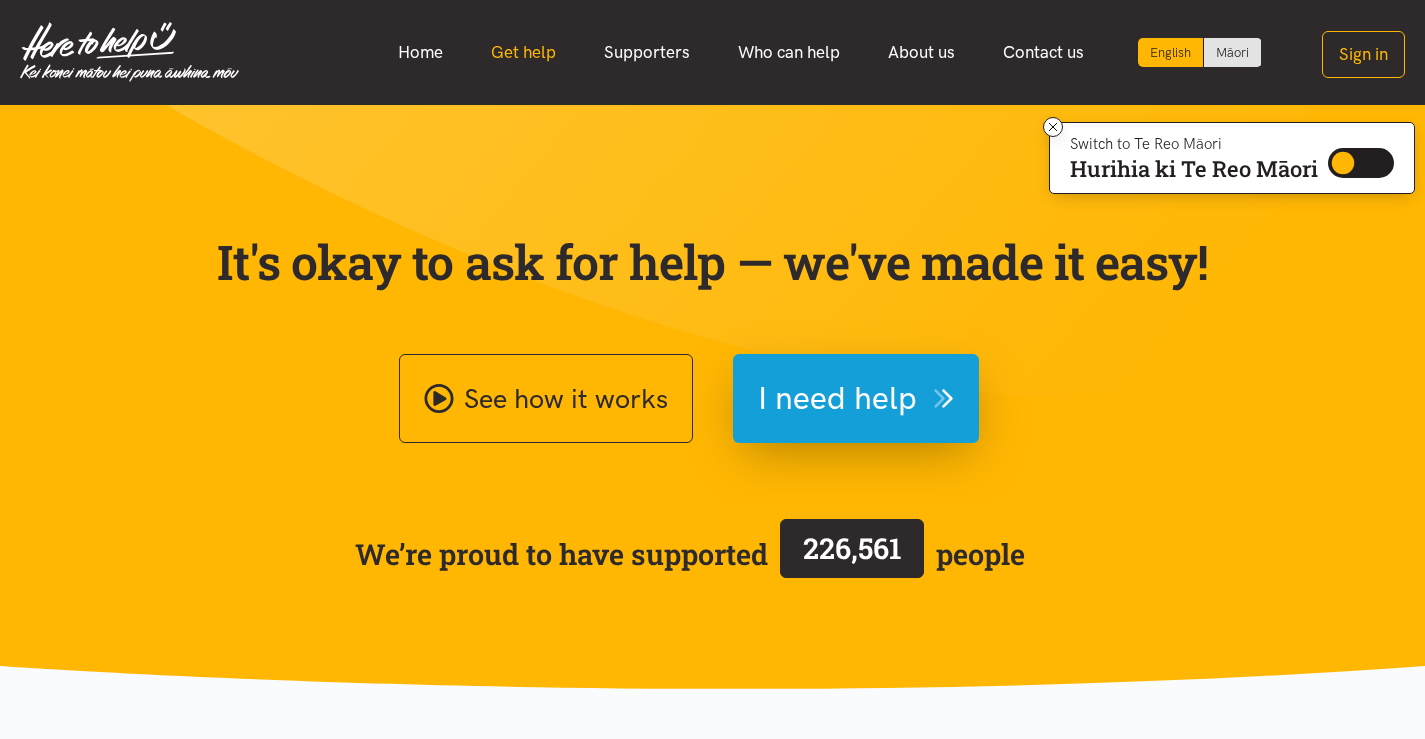 click on "Get help" at bounding box center (523, 52) 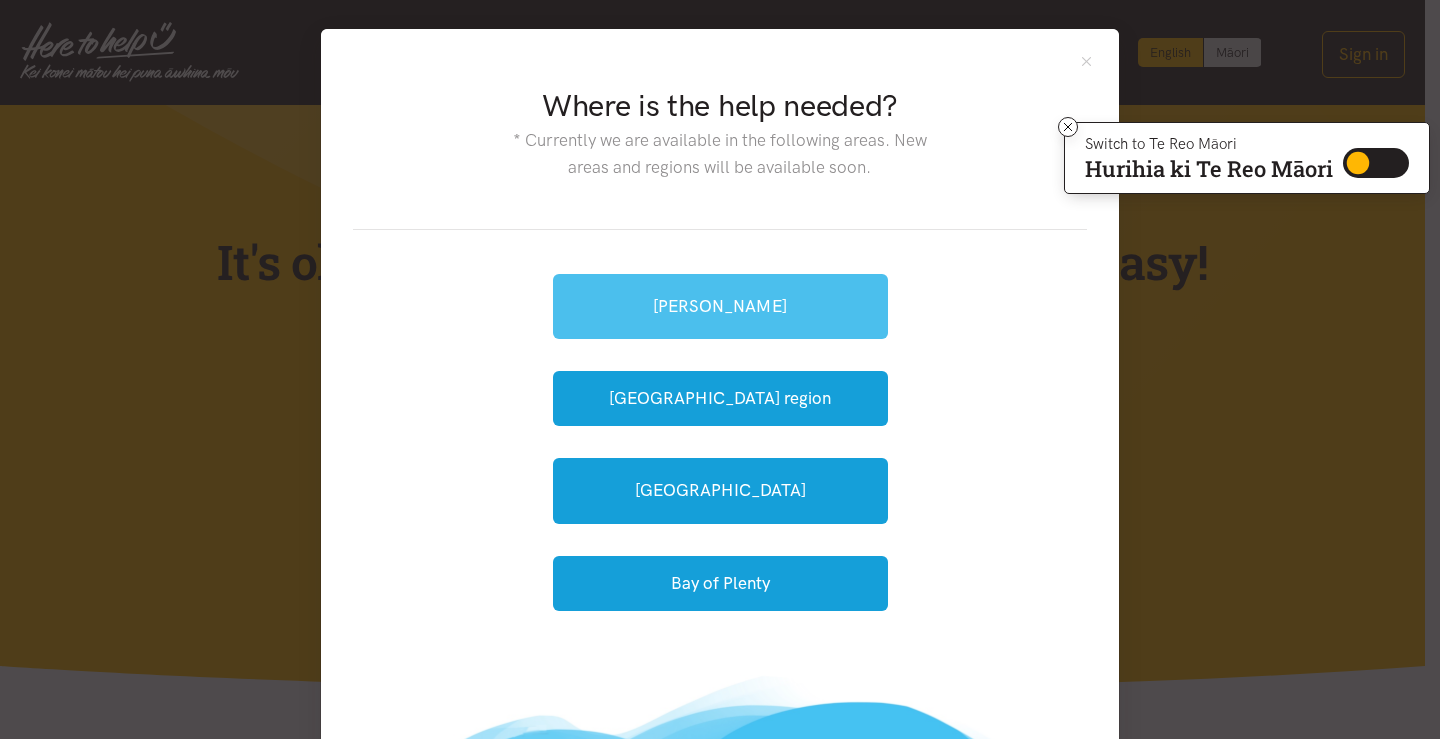 click on "[PERSON_NAME]" at bounding box center [720, 306] 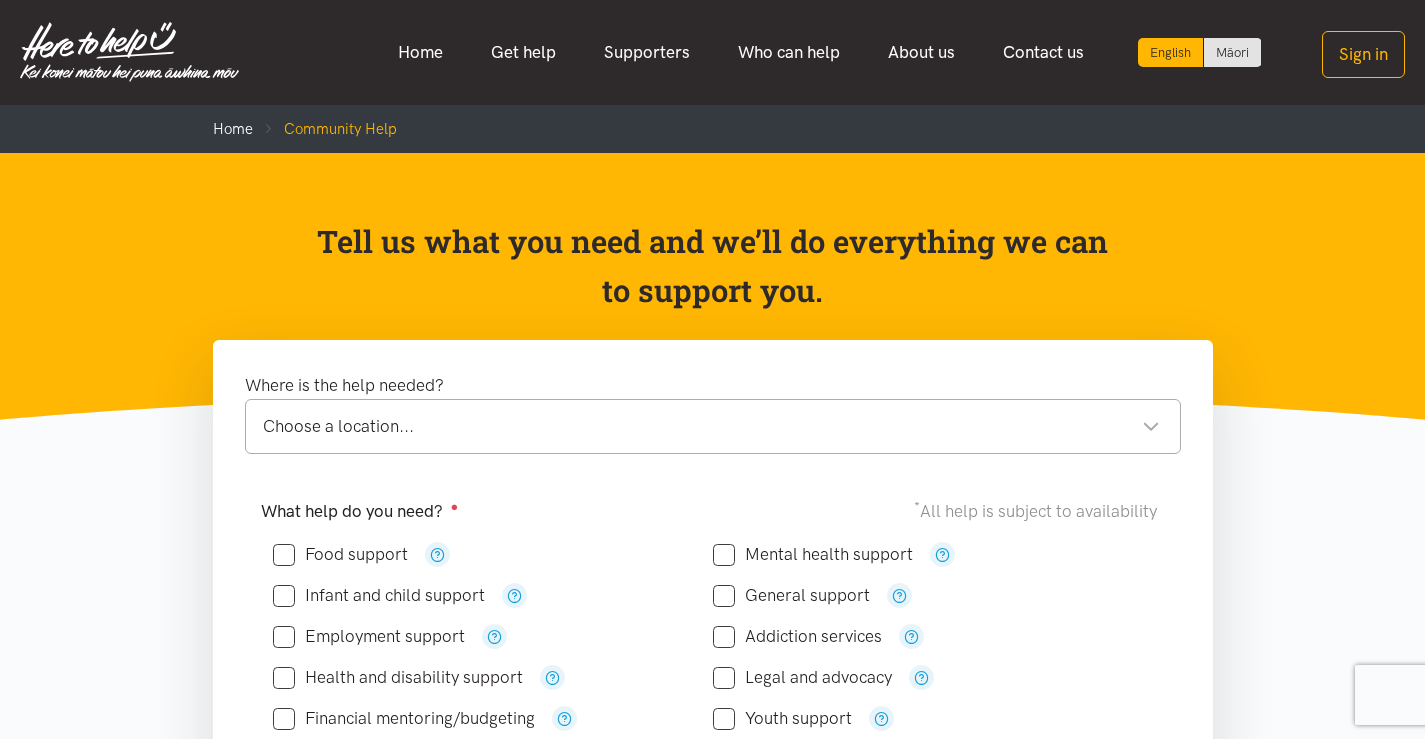 scroll, scrollTop: 61, scrollLeft: 0, axis: vertical 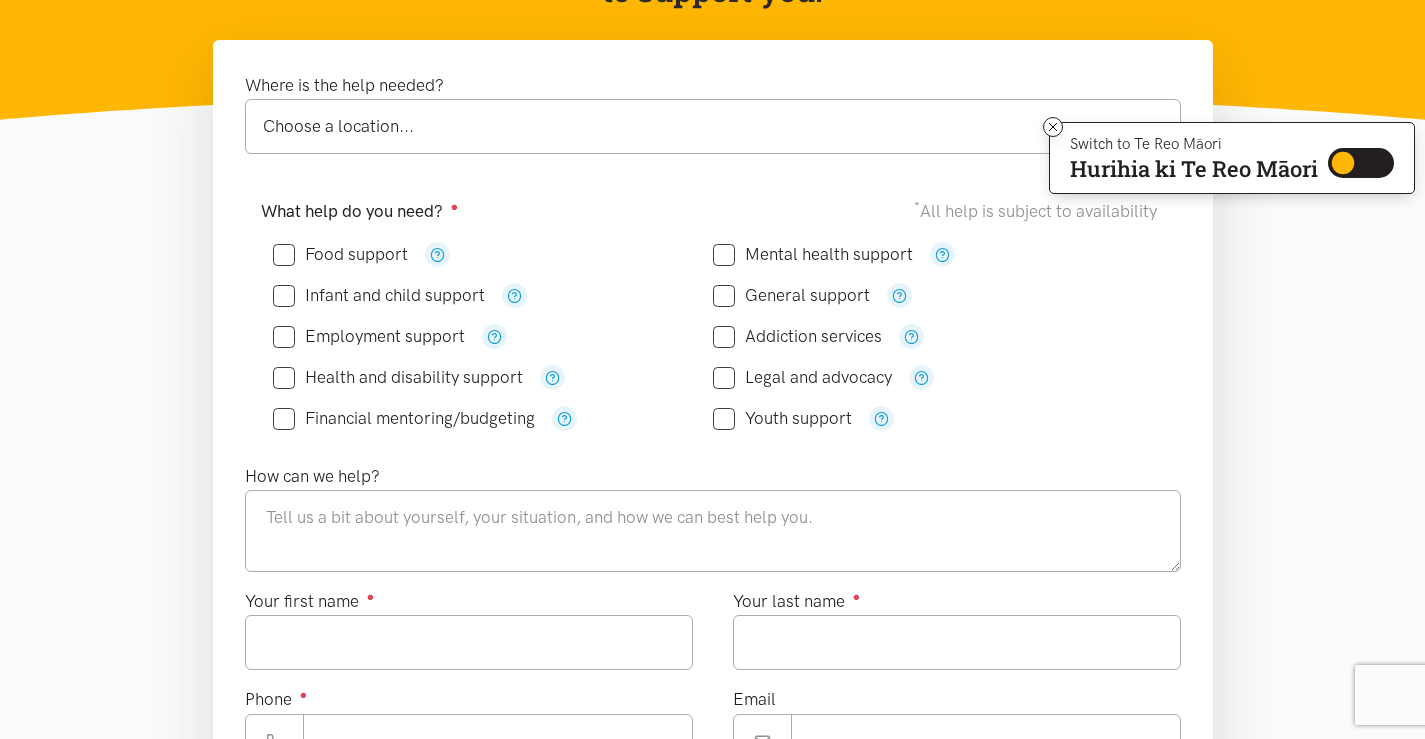 click on "Mental health support" at bounding box center (813, 254) 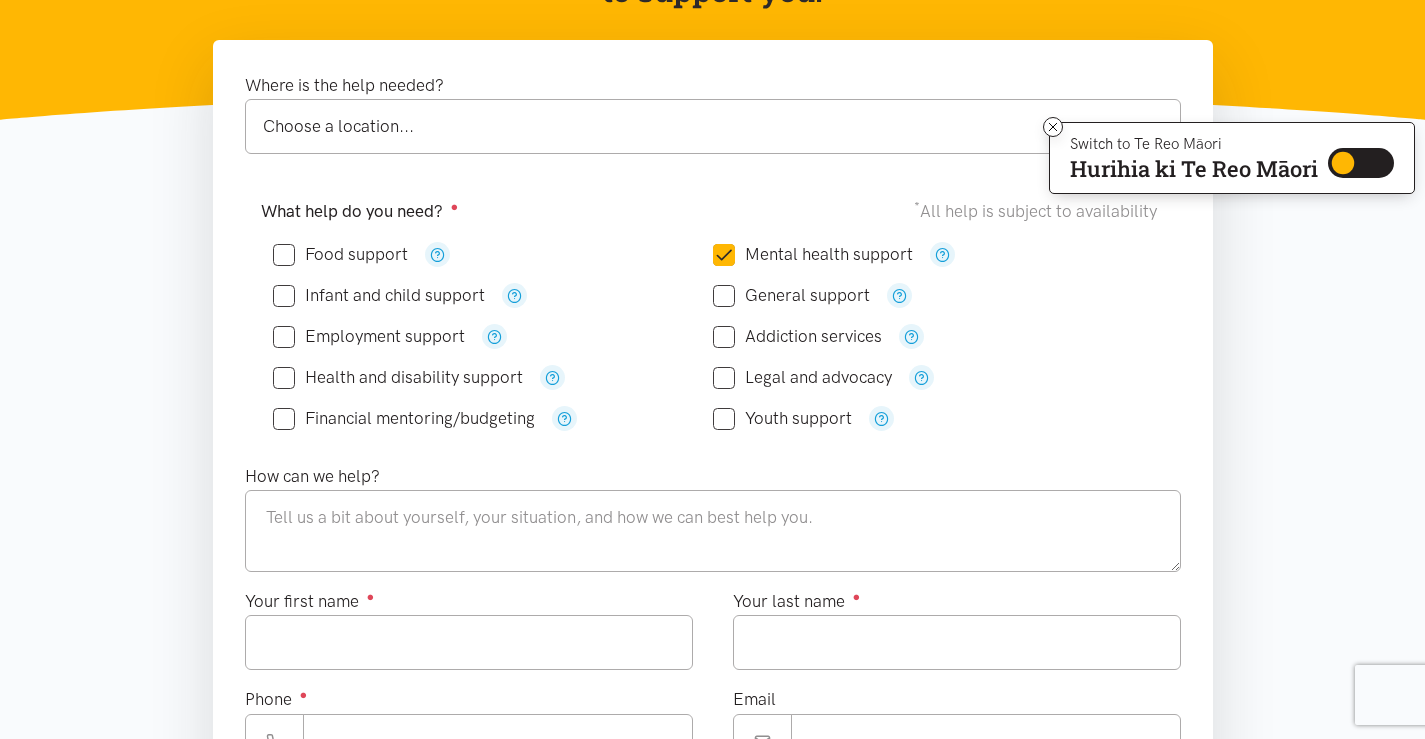 click on "Youth support" at bounding box center (782, 418) 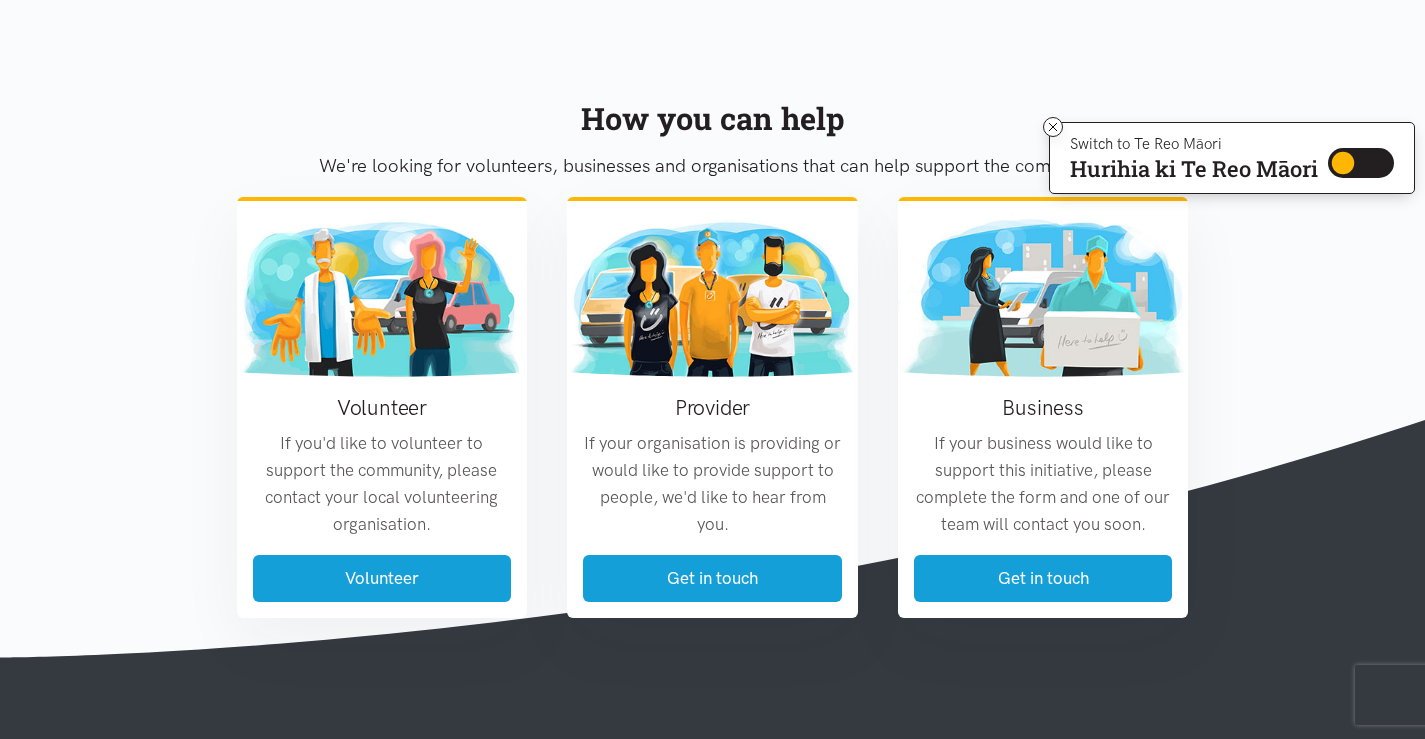 scroll, scrollTop: 1599, scrollLeft: 0, axis: vertical 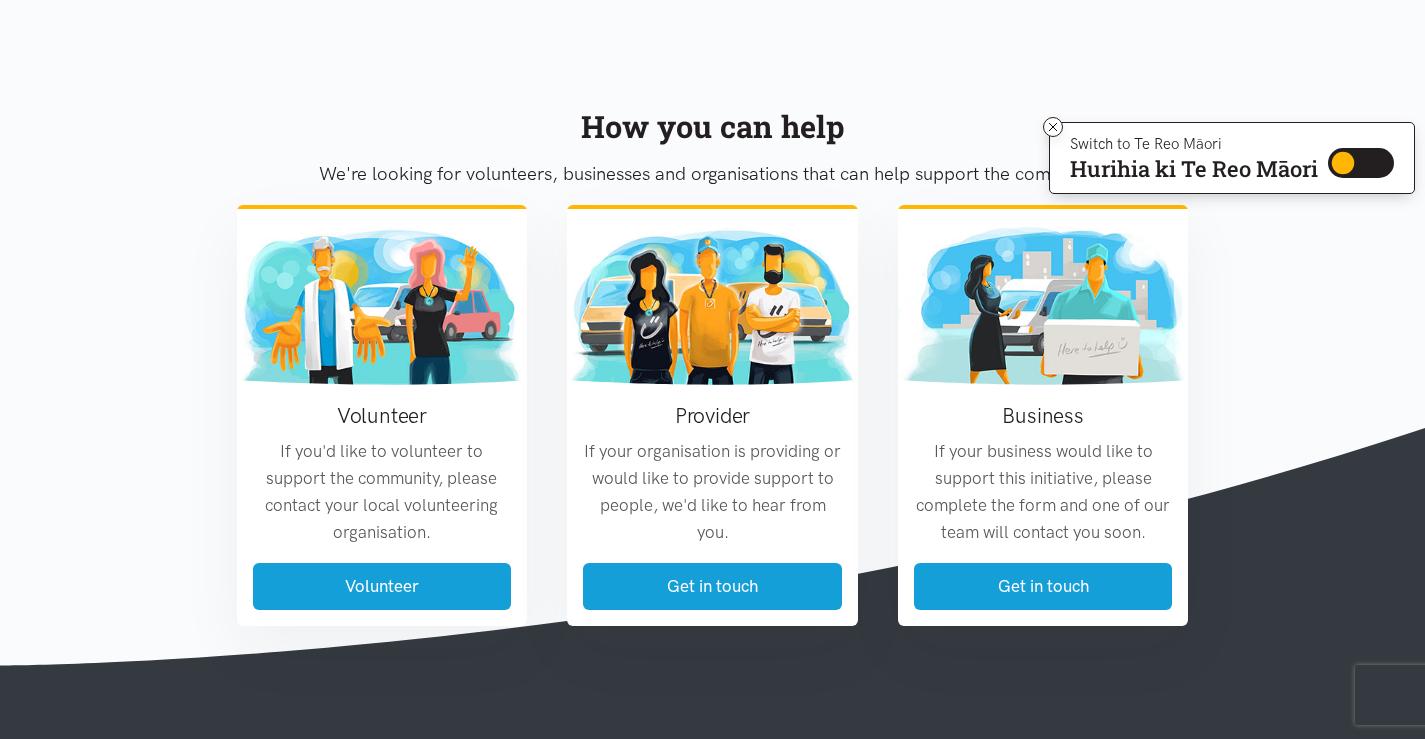 click on "Provider
If your organisation is providing or would like to provide support to people, we'd like to hear from you.
Get in touch" at bounding box center (712, 415) 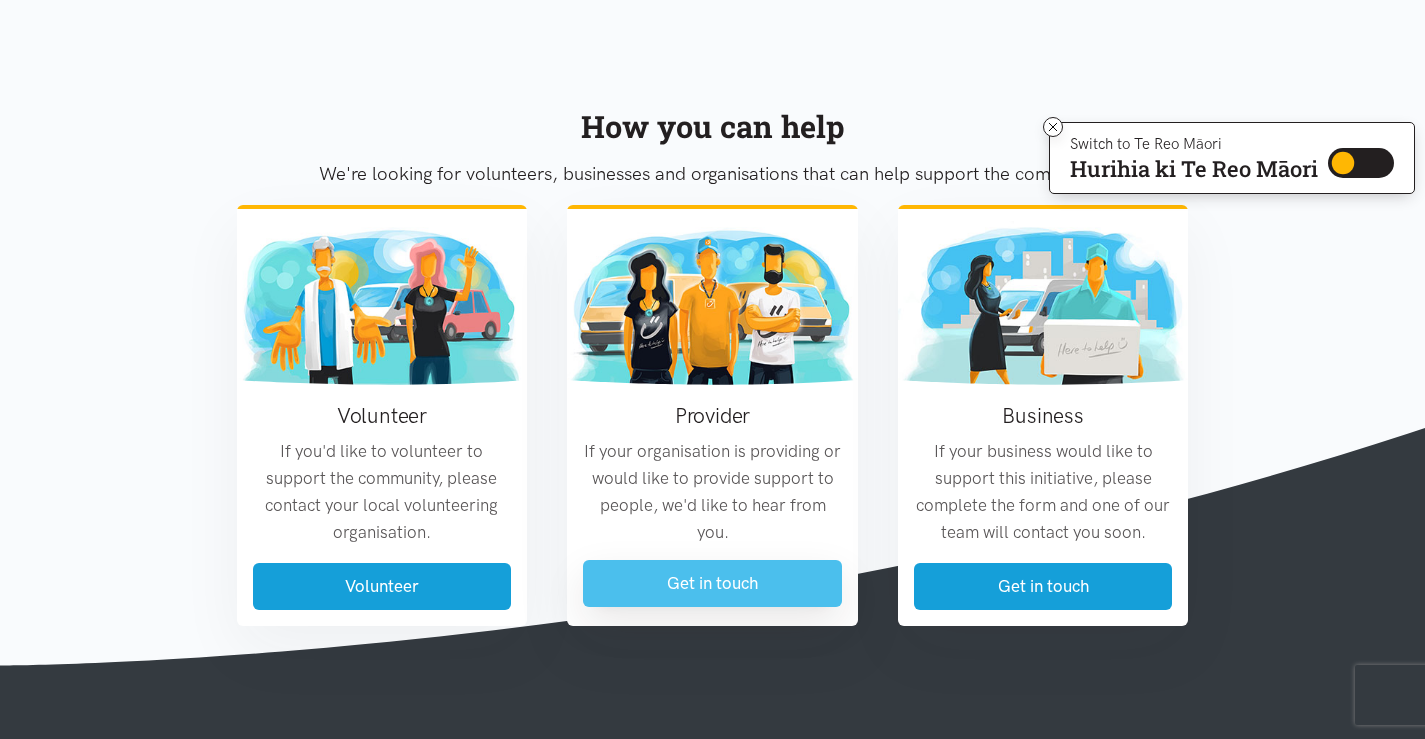 click on "Get in touch" at bounding box center [712, 583] 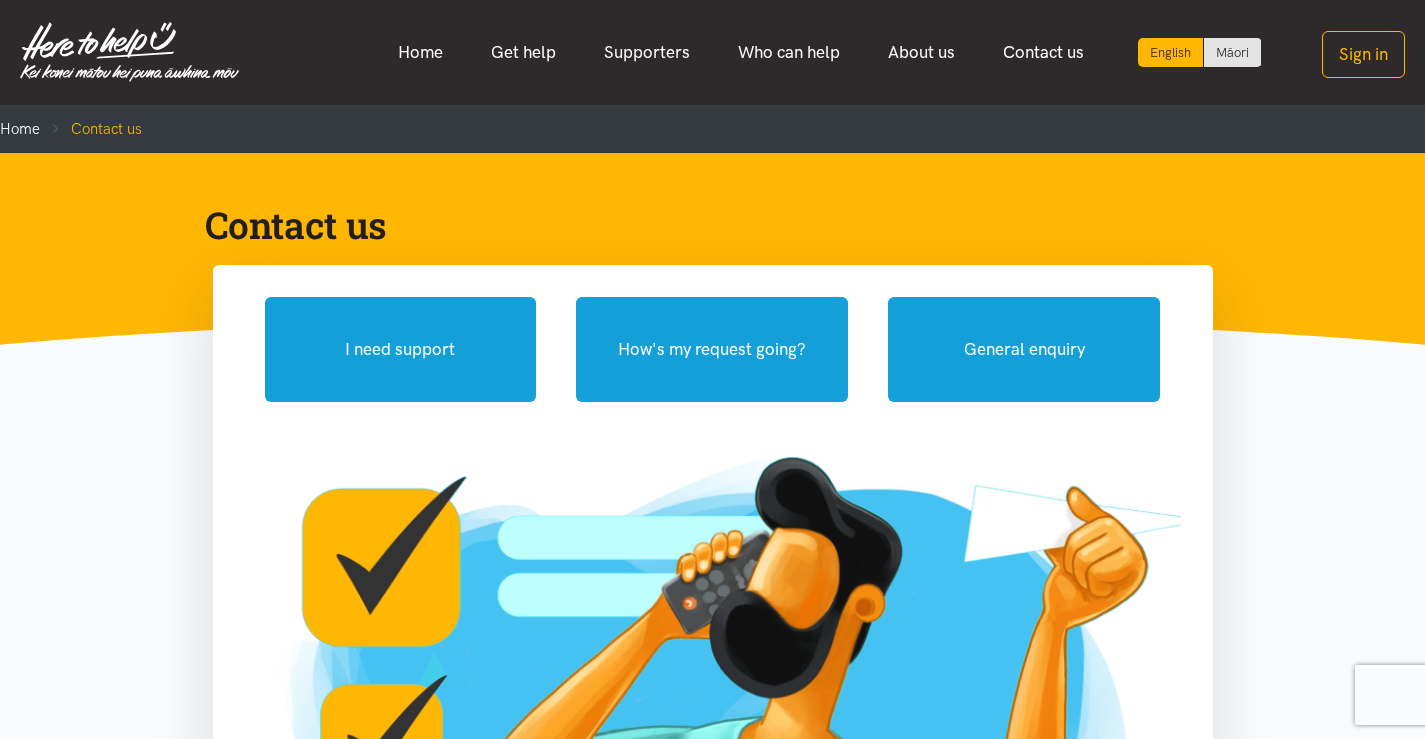 scroll, scrollTop: 0, scrollLeft: 0, axis: both 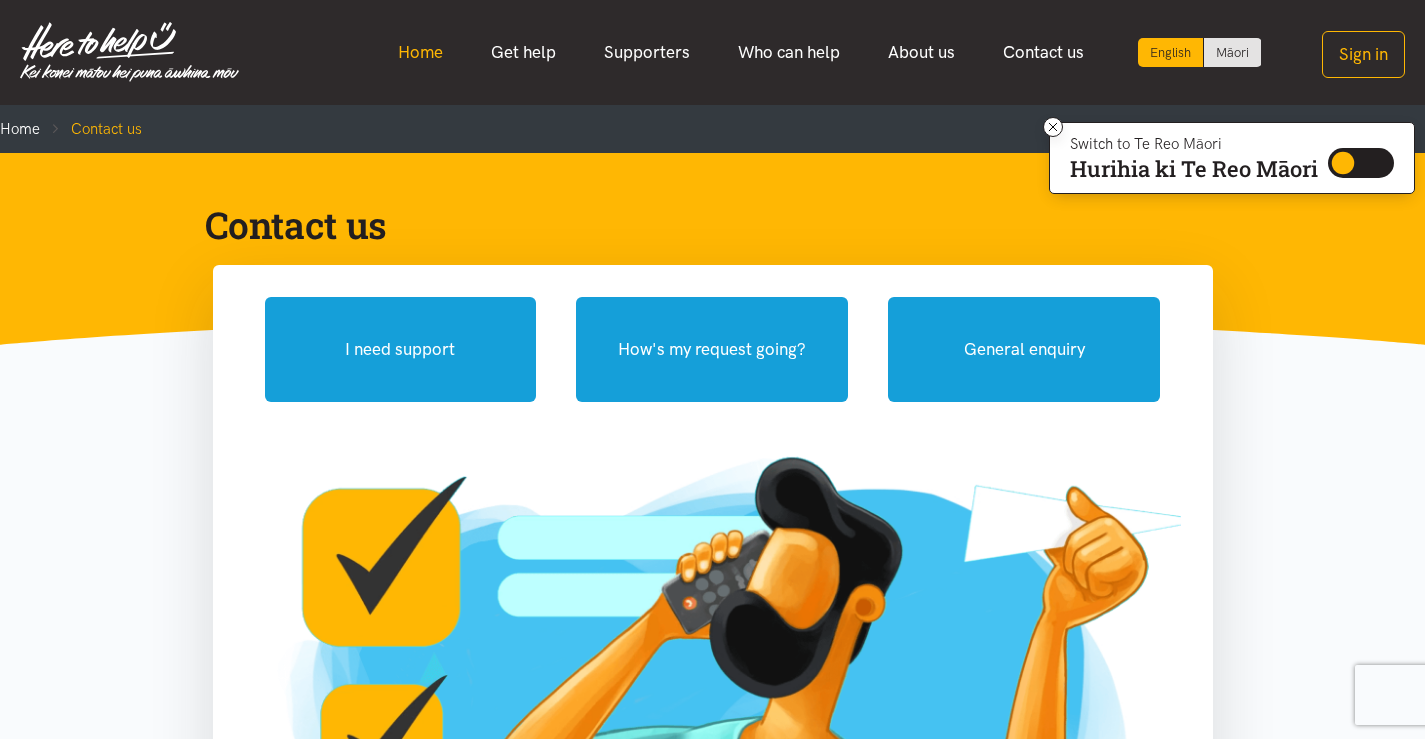 click on "Home" at bounding box center (420, 52) 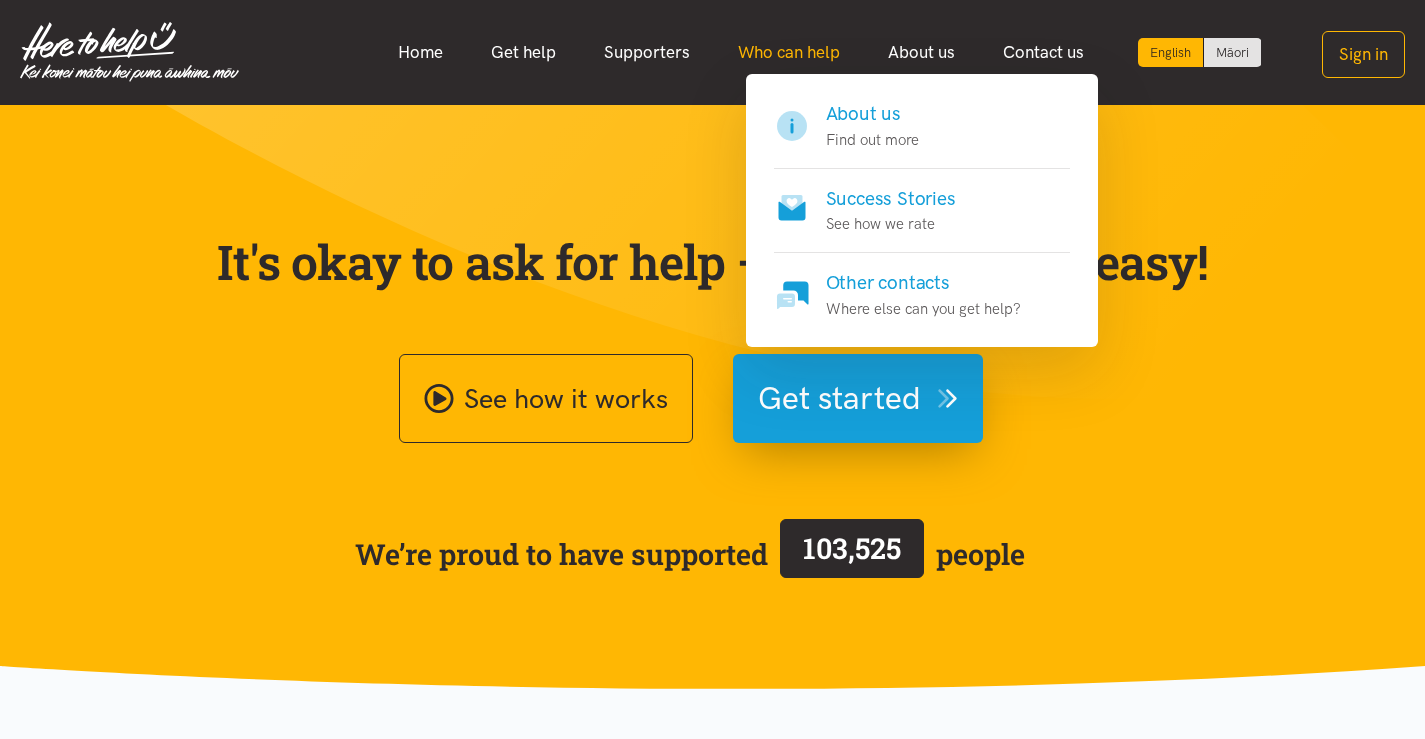 scroll, scrollTop: 0, scrollLeft: 0, axis: both 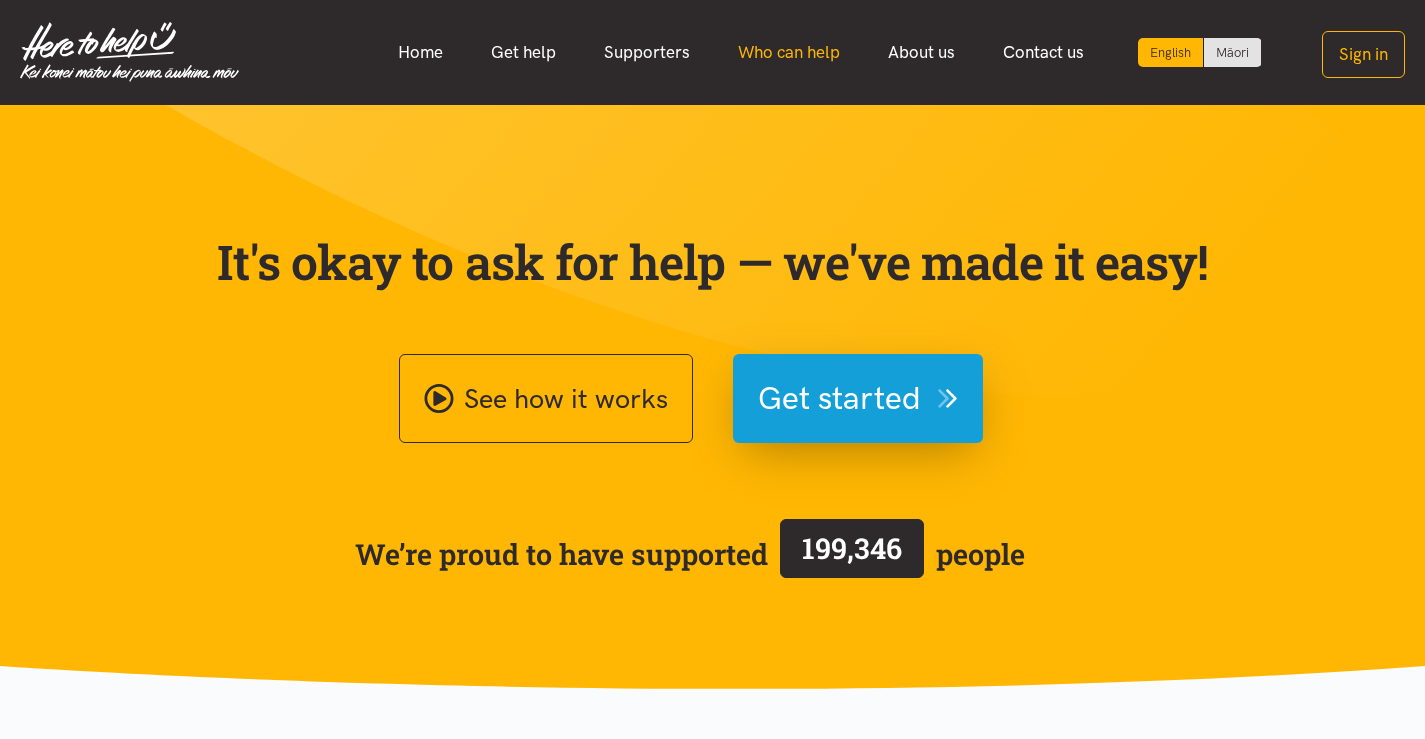 click on "Who can help" at bounding box center (789, 52) 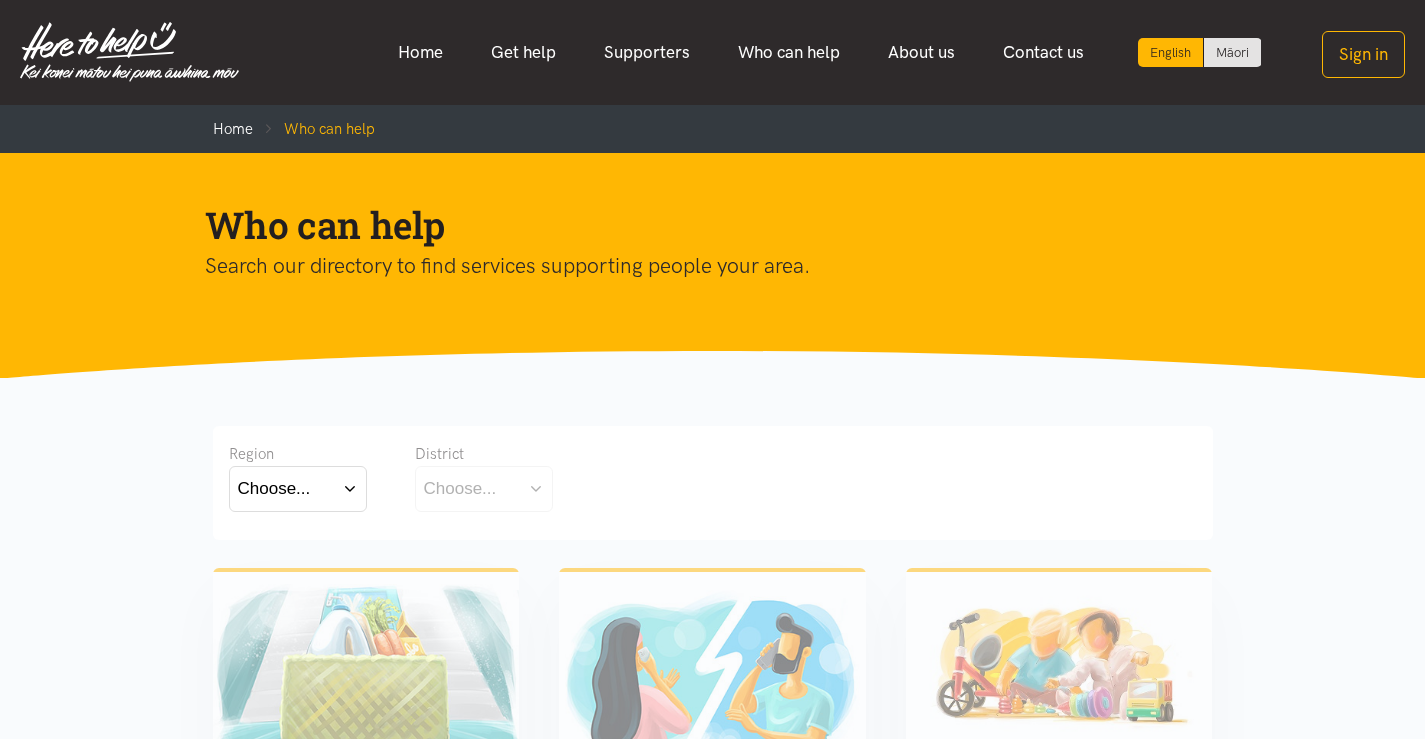 scroll, scrollTop: 0, scrollLeft: 0, axis: both 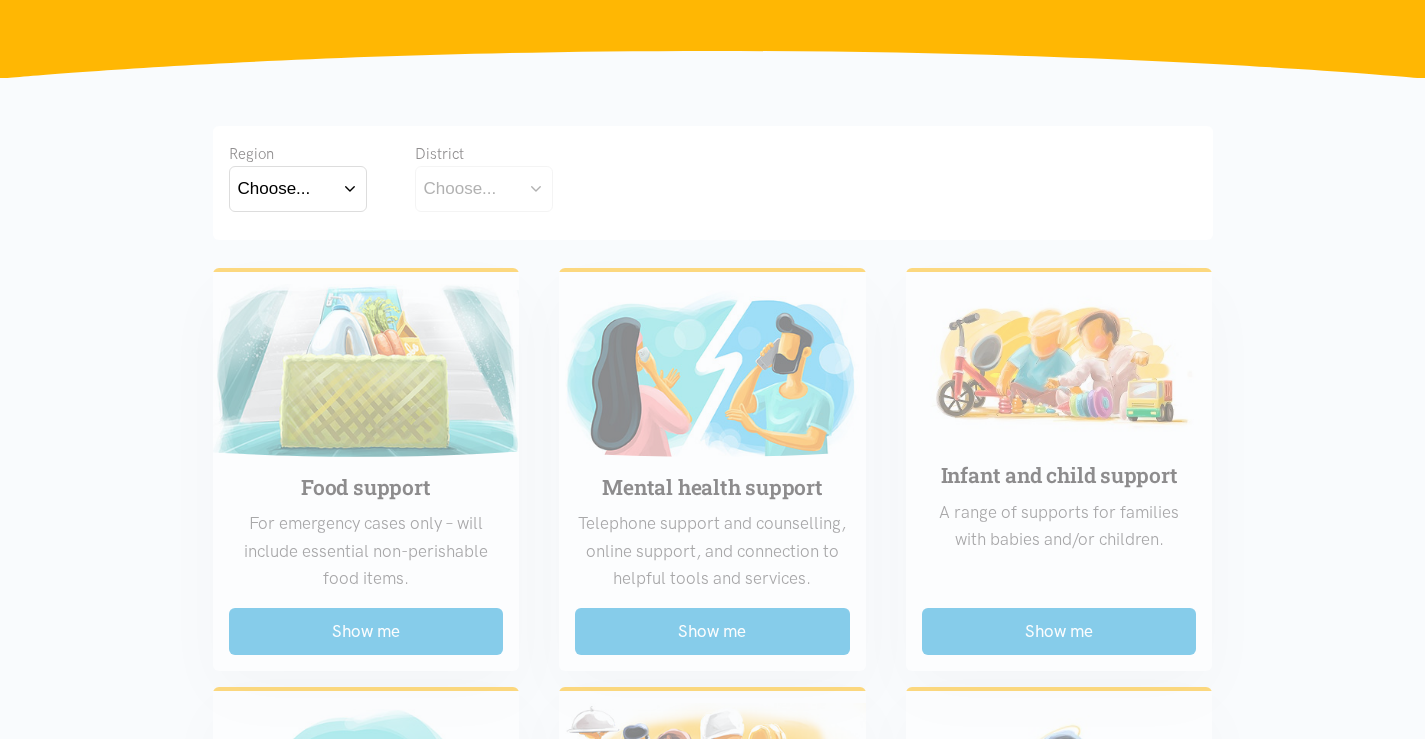 click on "Choose..." at bounding box center [298, 188] 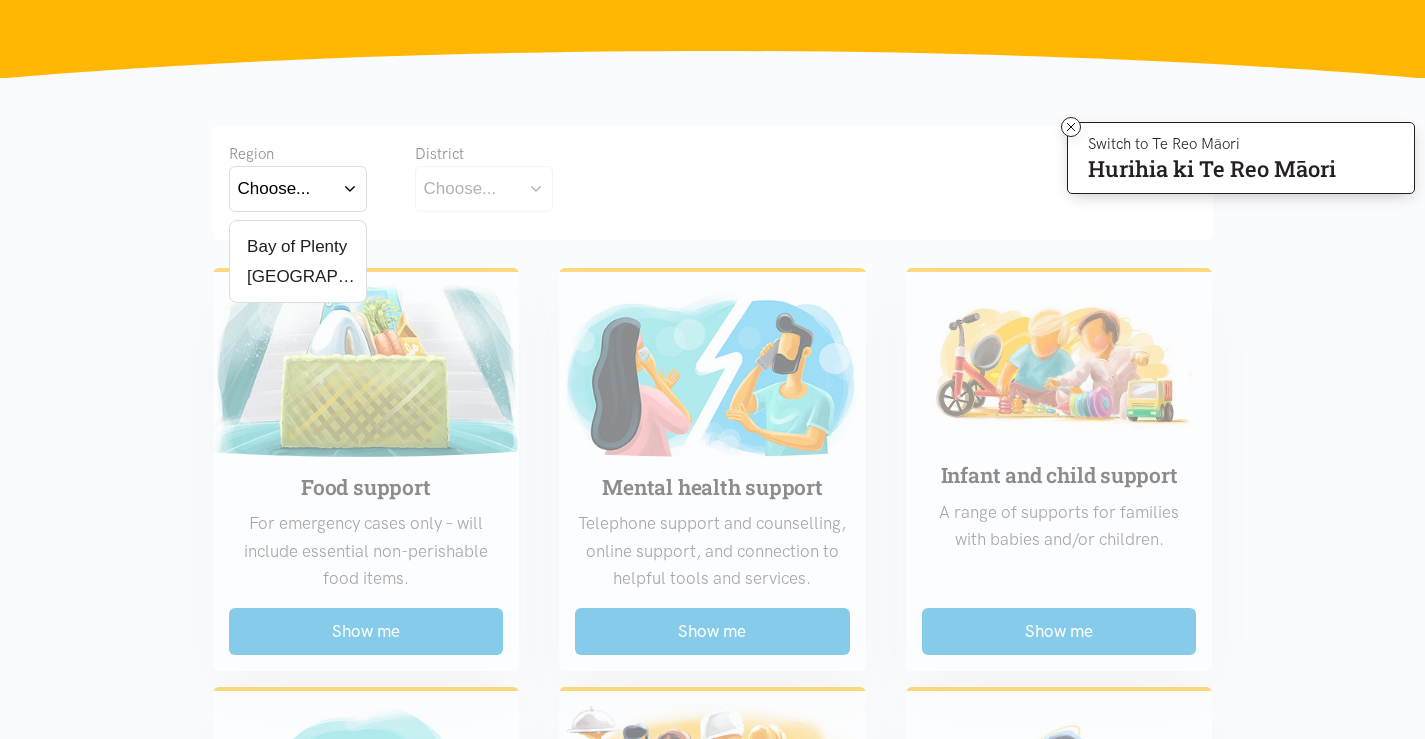 click on "Waikato" at bounding box center (298, 276) 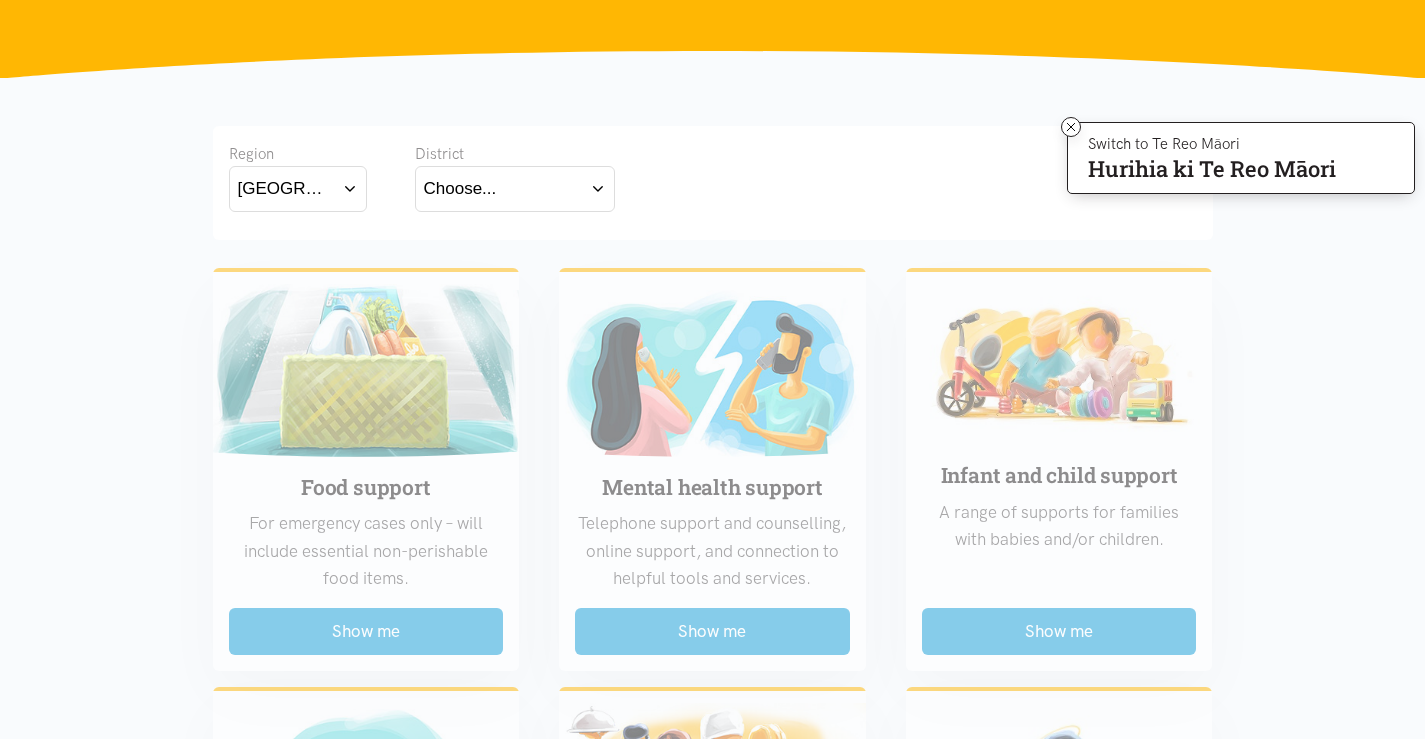 click on "Choose..." at bounding box center (515, 188) 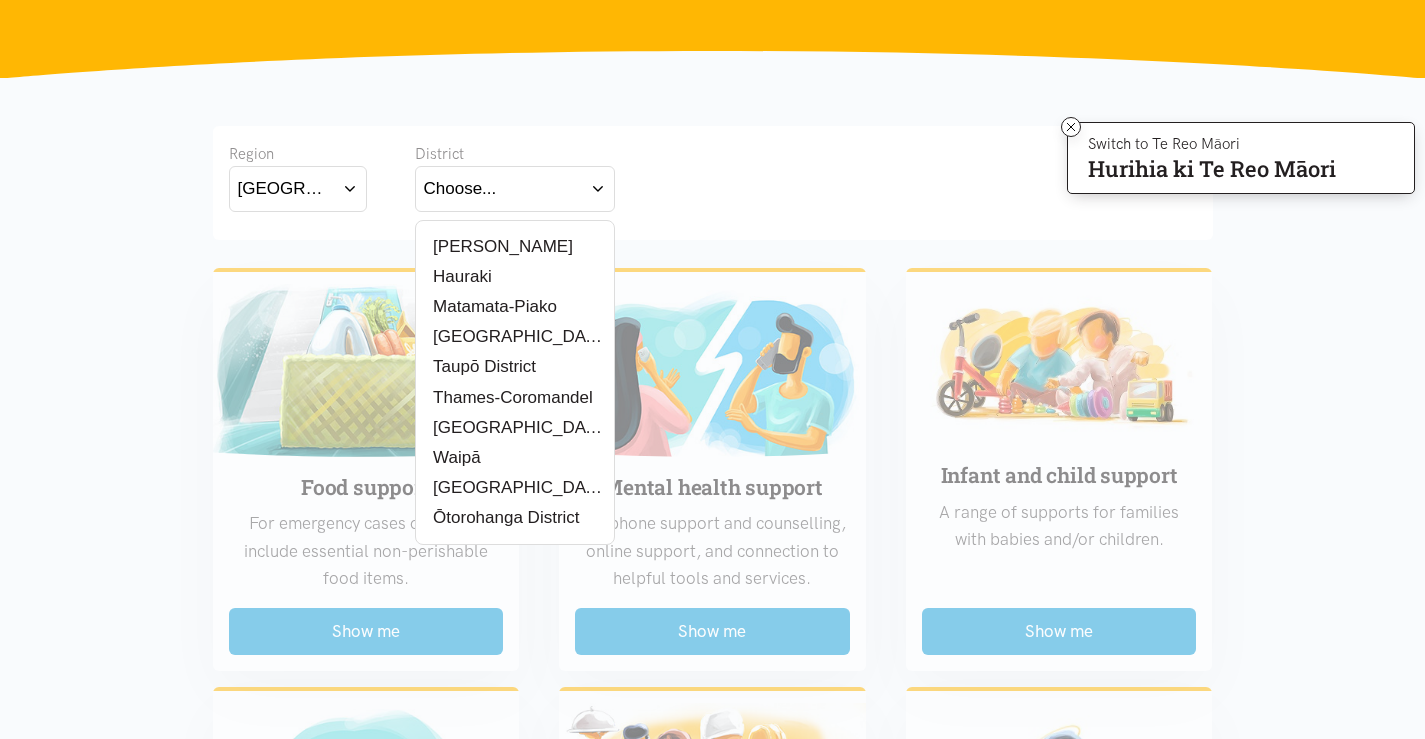 click on "[PERSON_NAME]" at bounding box center [498, 246] 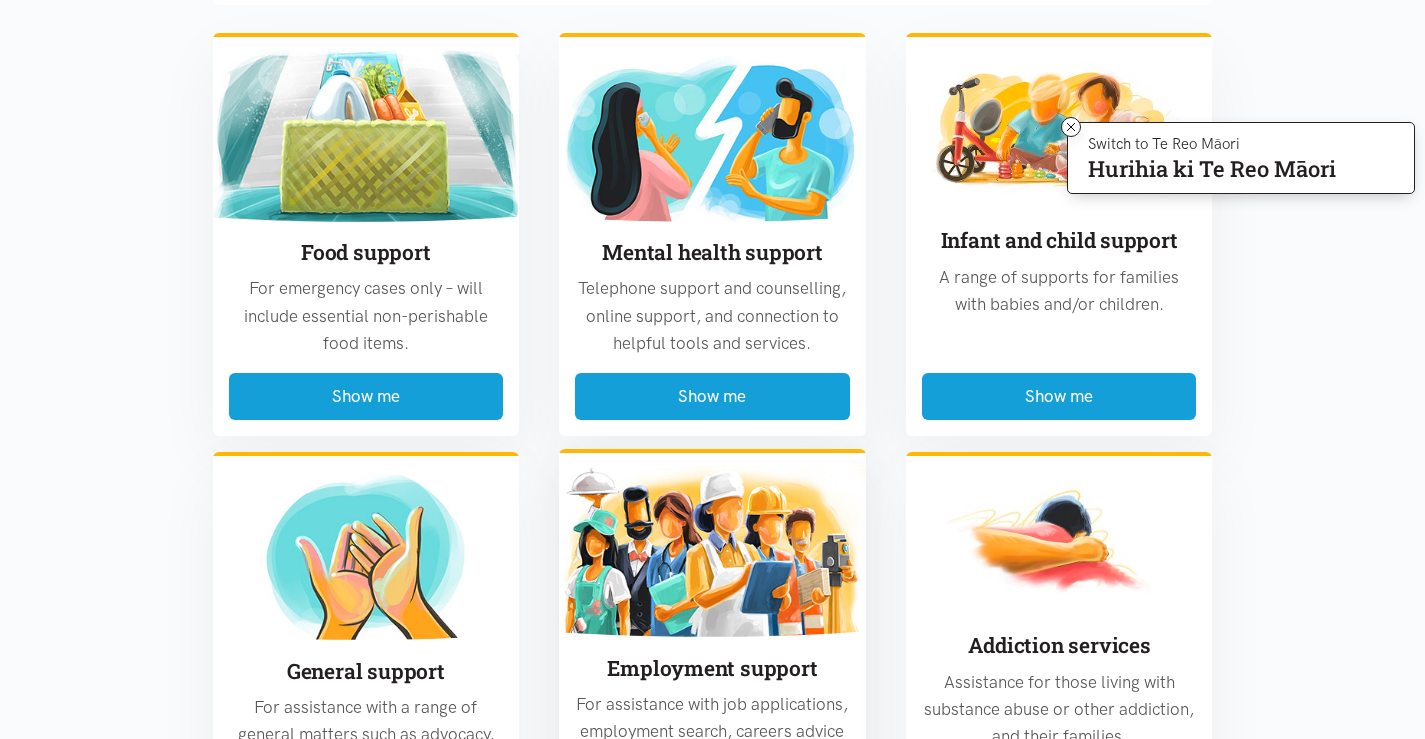 scroll, scrollTop: 500, scrollLeft: 0, axis: vertical 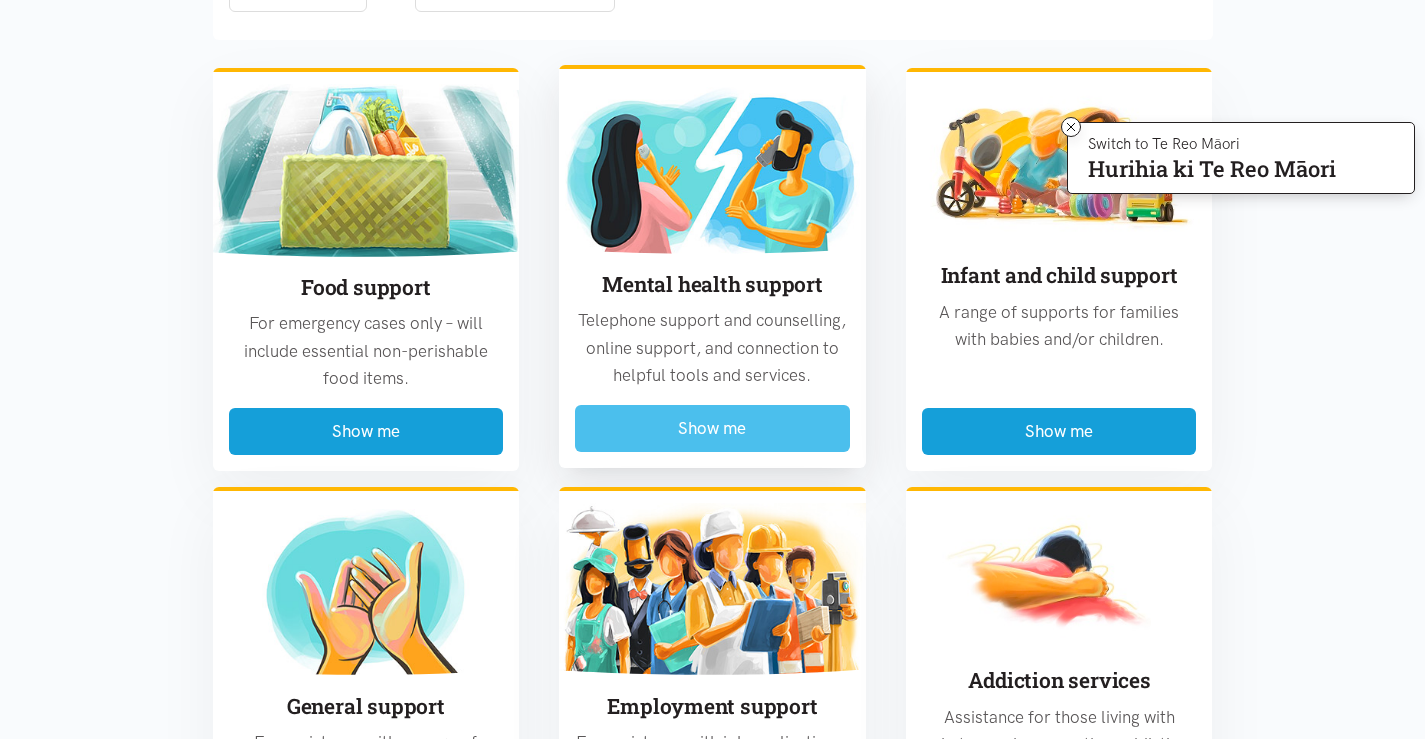 click on "Show me" at bounding box center (712, 428) 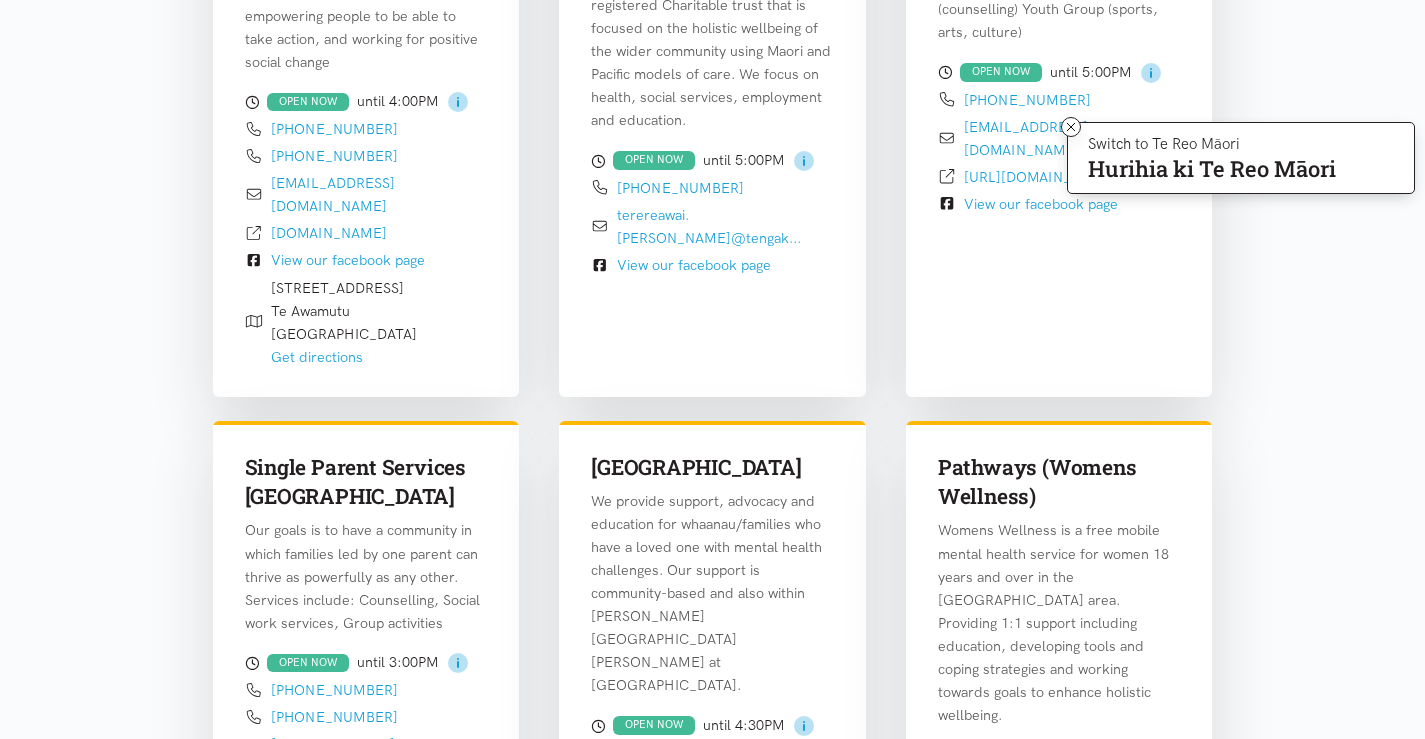 scroll, scrollTop: 2888, scrollLeft: 0, axis: vertical 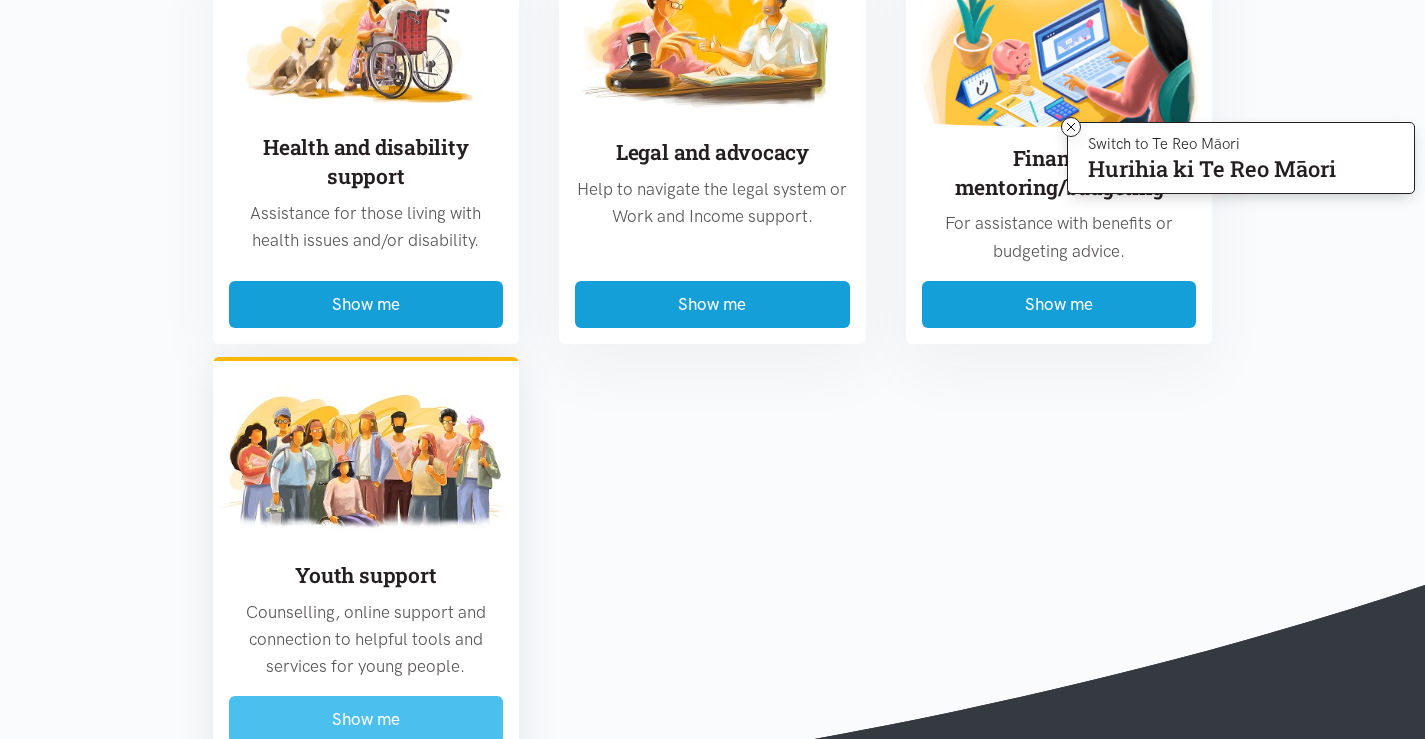 click on "Show me" at bounding box center [366, 719] 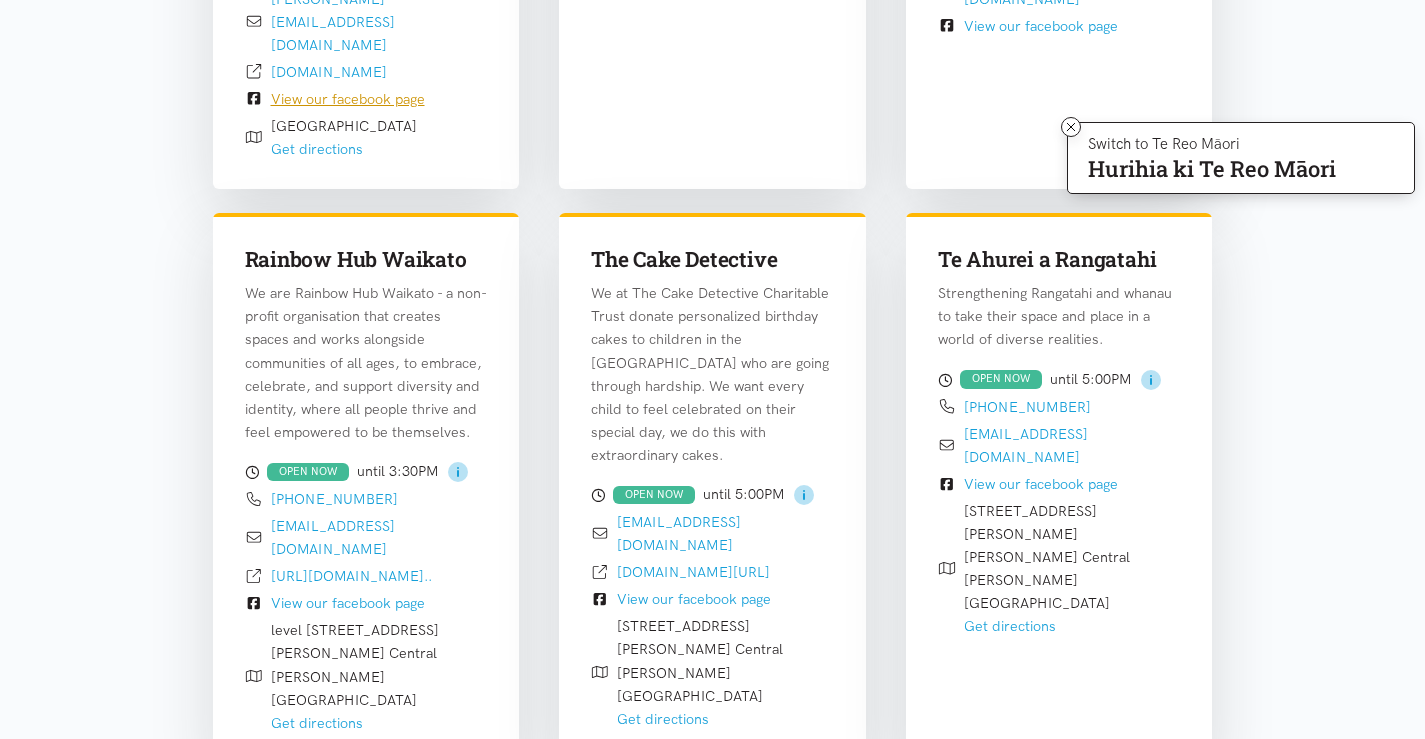 scroll, scrollTop: 1688, scrollLeft: 0, axis: vertical 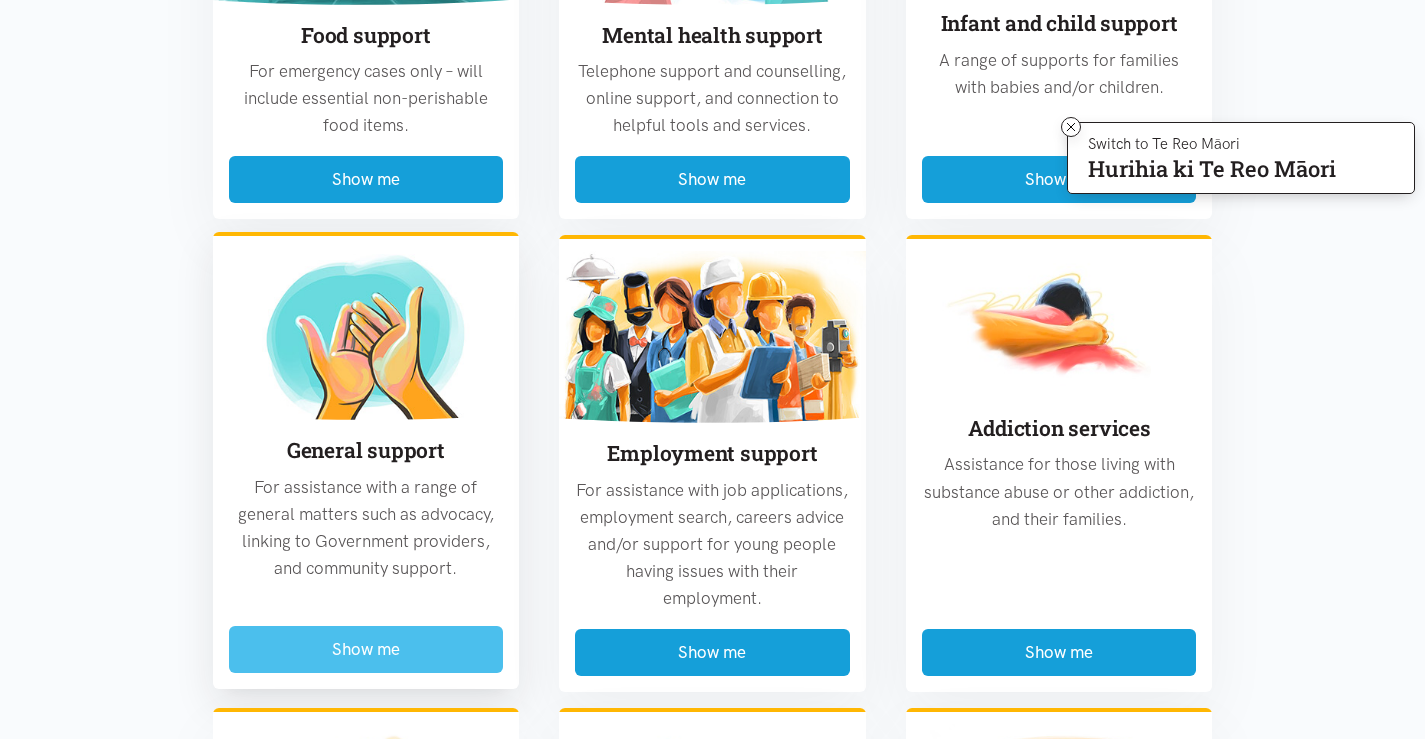 click on "Show me" at bounding box center [366, 649] 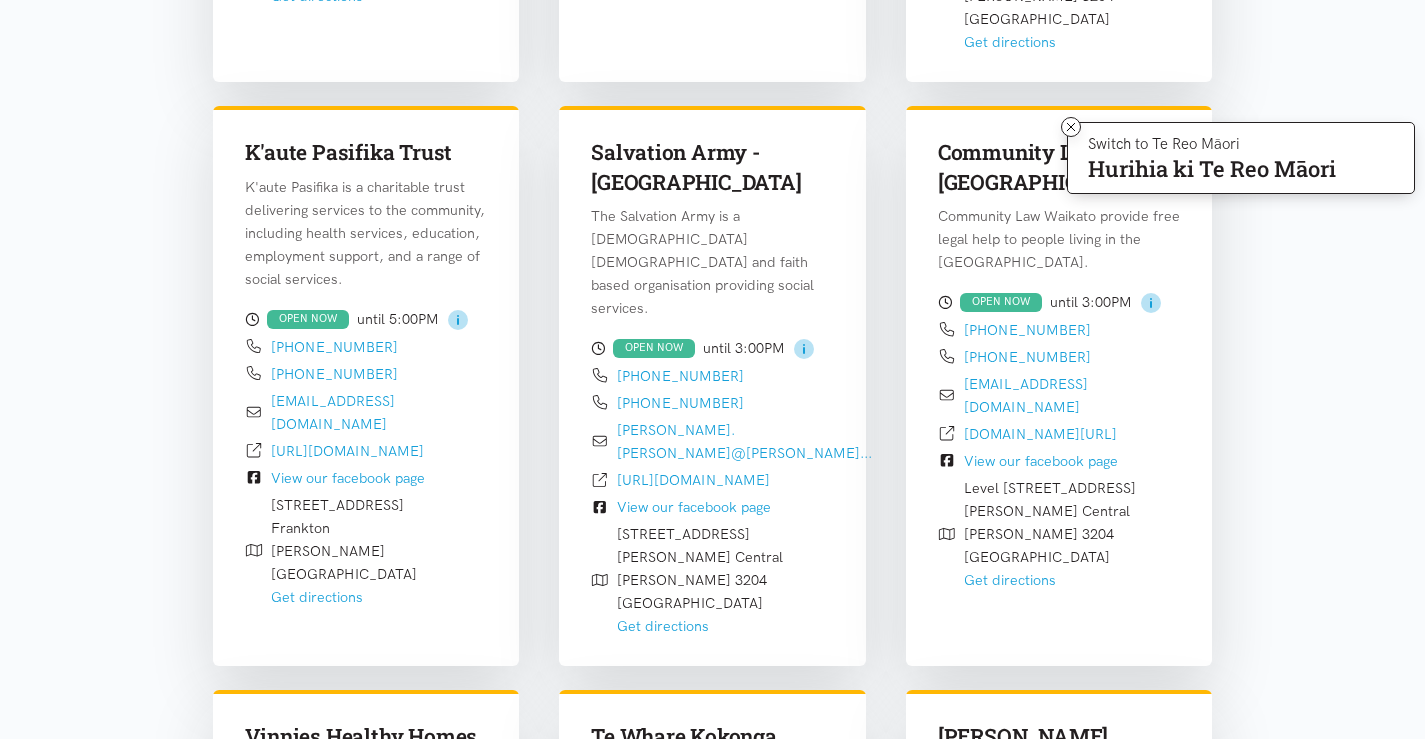 scroll, scrollTop: 1600, scrollLeft: 0, axis: vertical 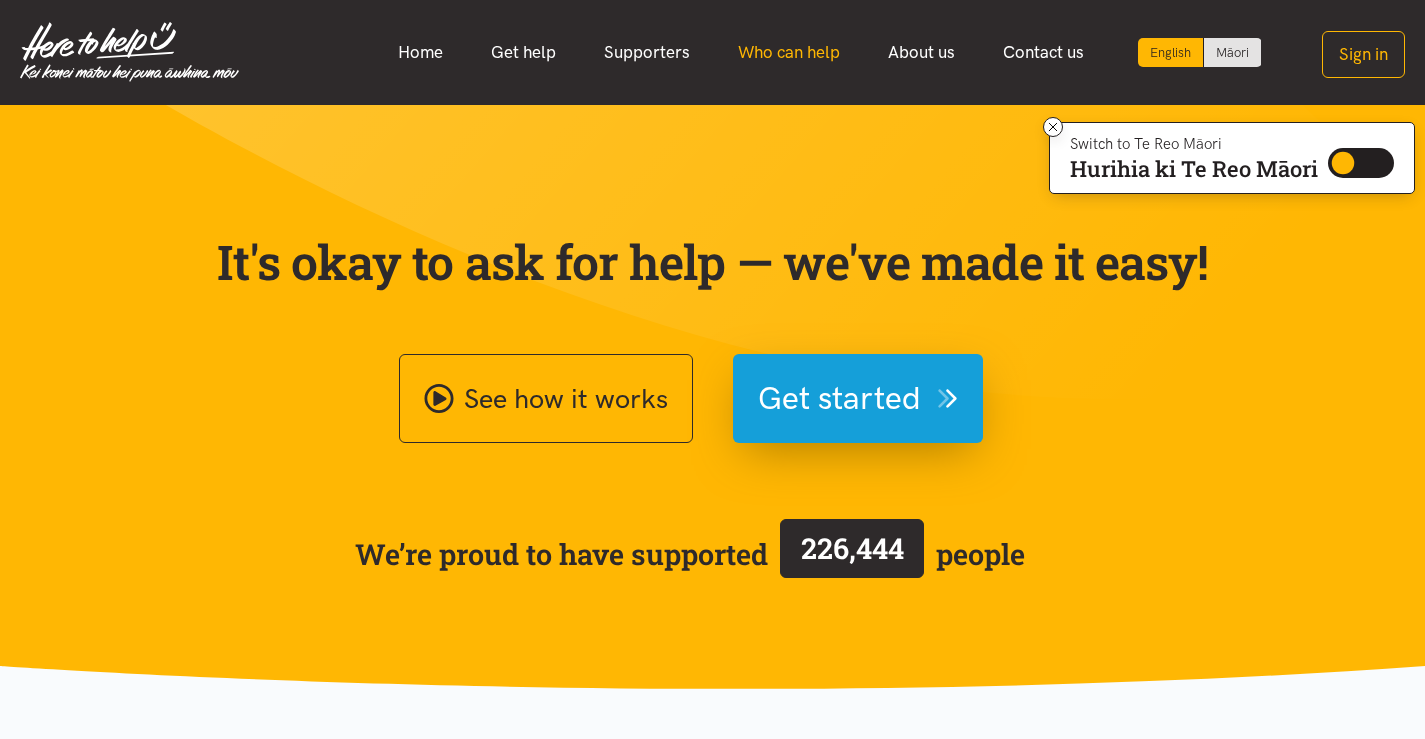click on "Who can help" at bounding box center (789, 52) 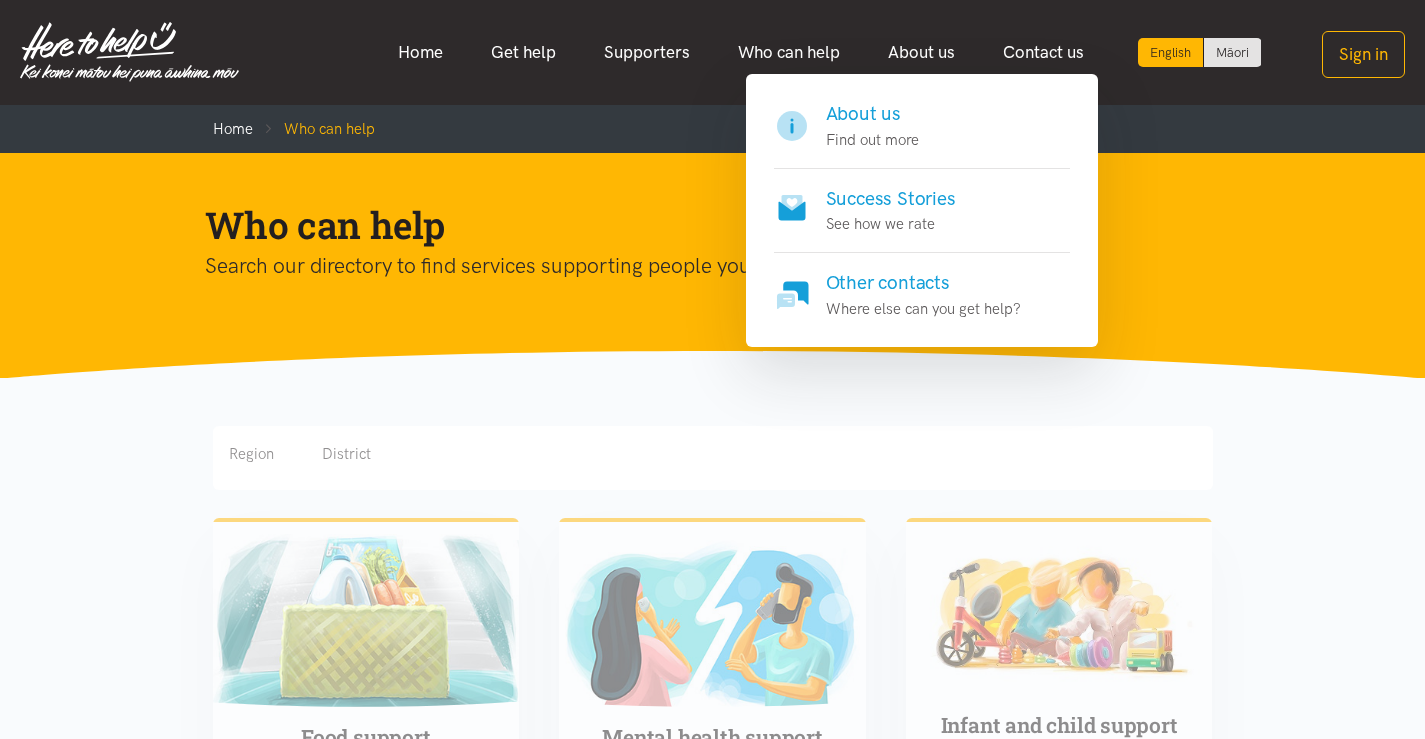 scroll, scrollTop: 0, scrollLeft: 0, axis: both 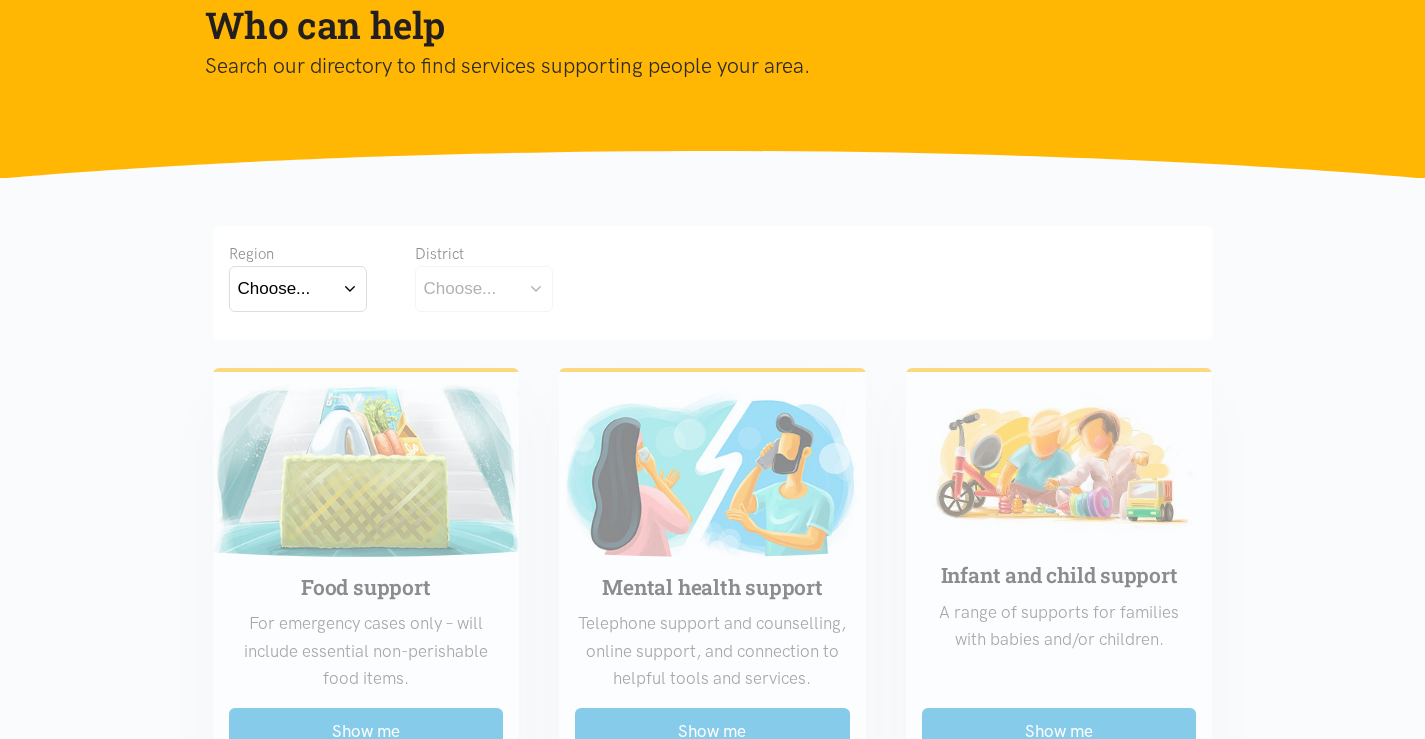 click on "Choose..." at bounding box center (274, 288) 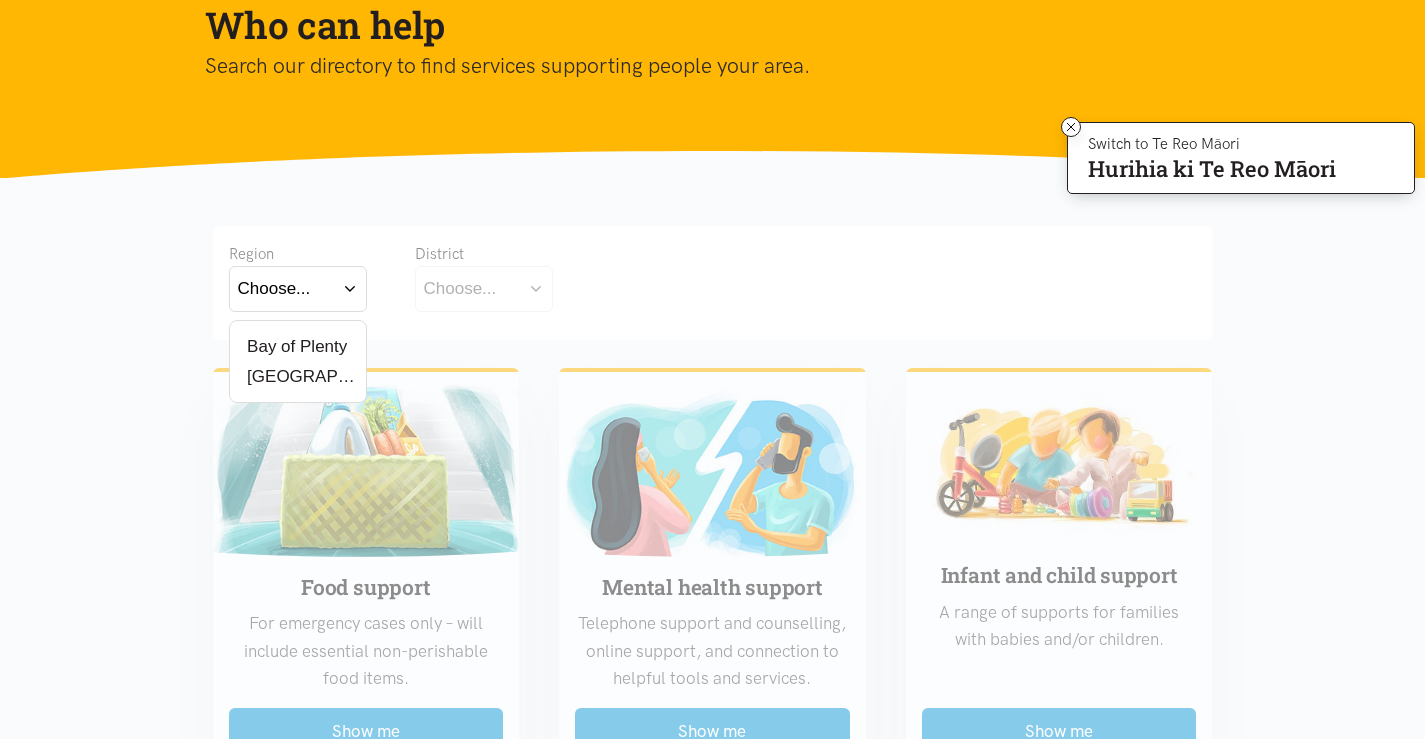 click on "[GEOGRAPHIC_DATA]" at bounding box center (298, 376) 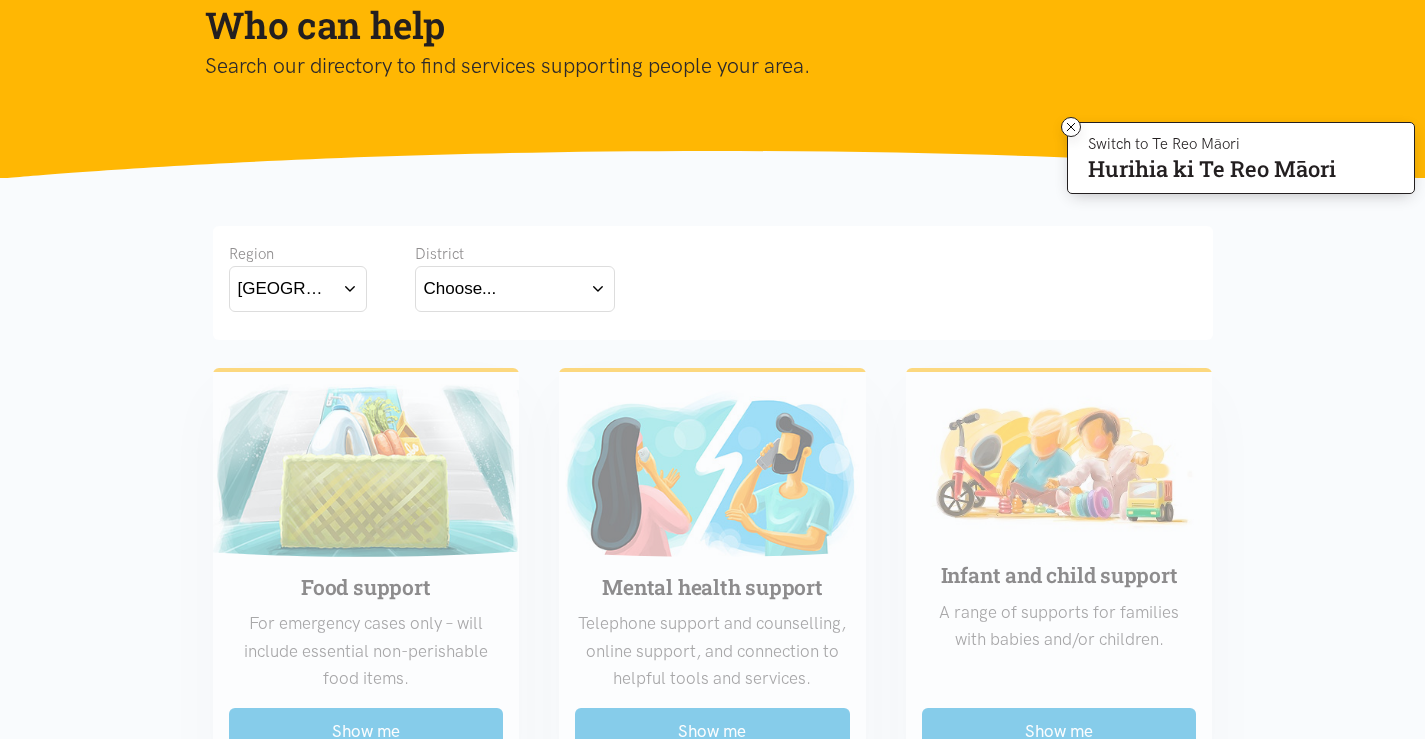 click on "Choose..." at bounding box center (515, 288) 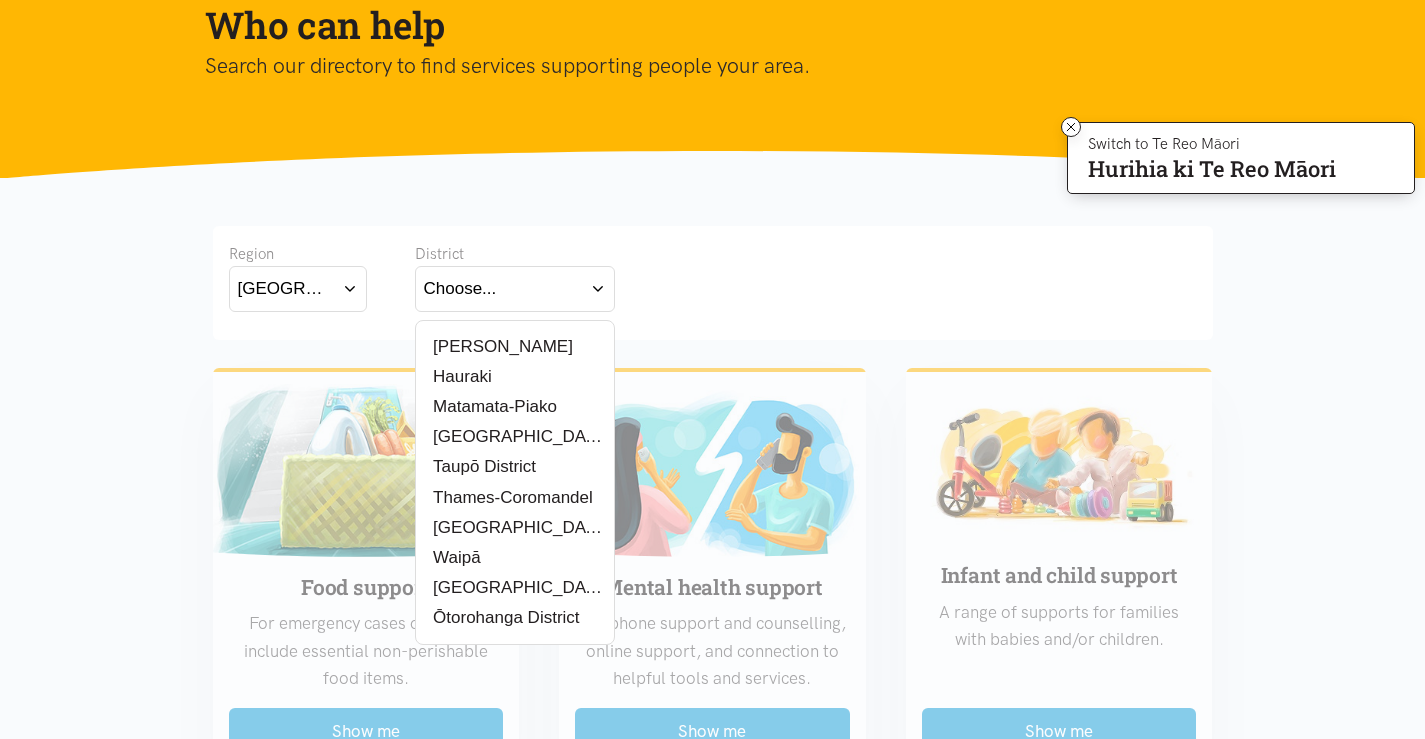 click on "[PERSON_NAME]" at bounding box center [498, 346] 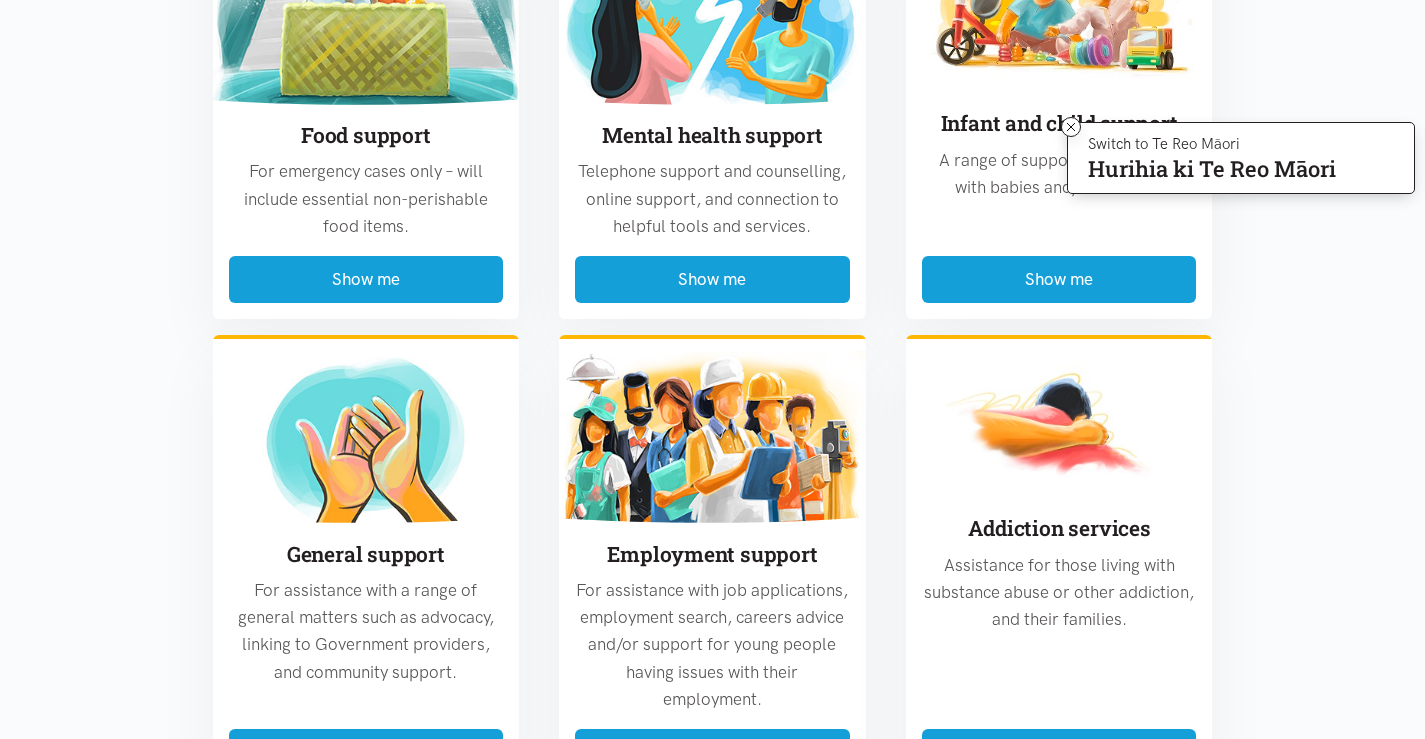scroll, scrollTop: 600, scrollLeft: 0, axis: vertical 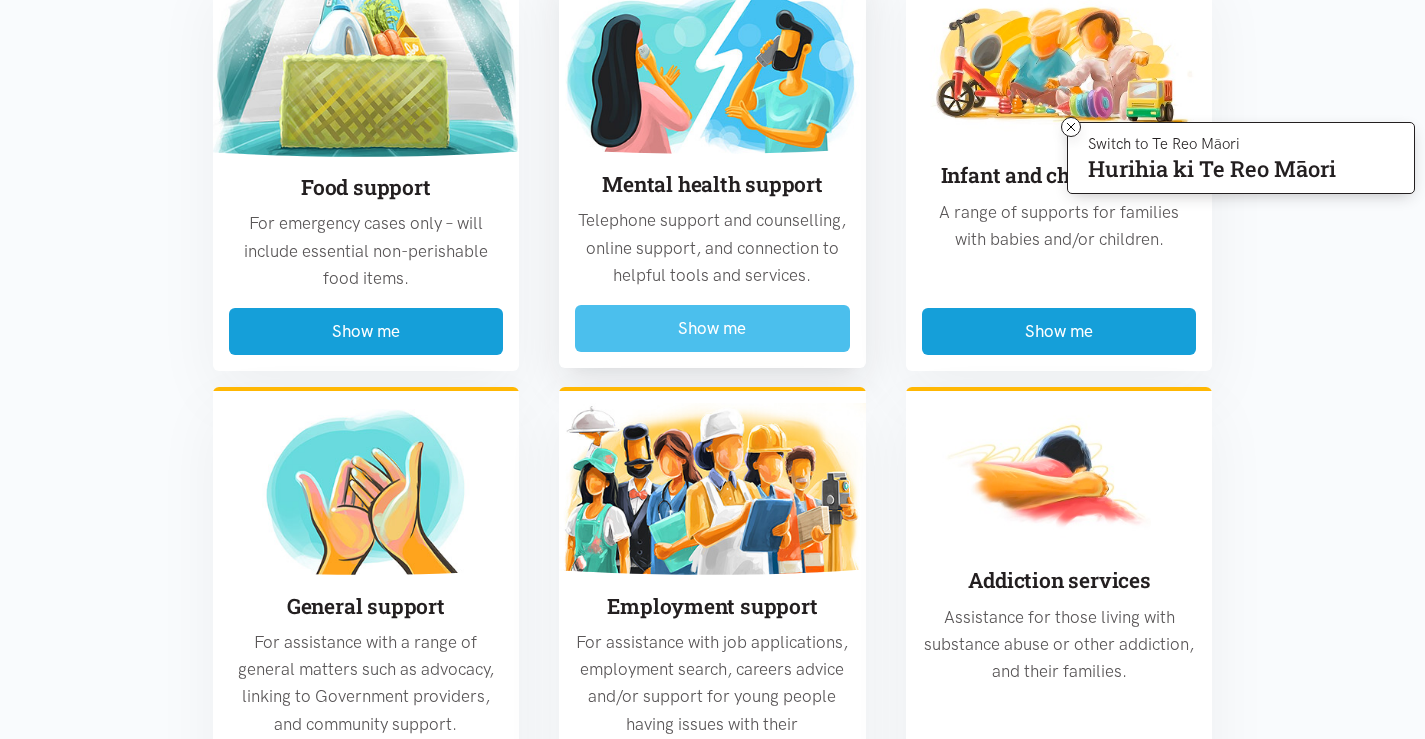 click on "Show me" at bounding box center (712, 328) 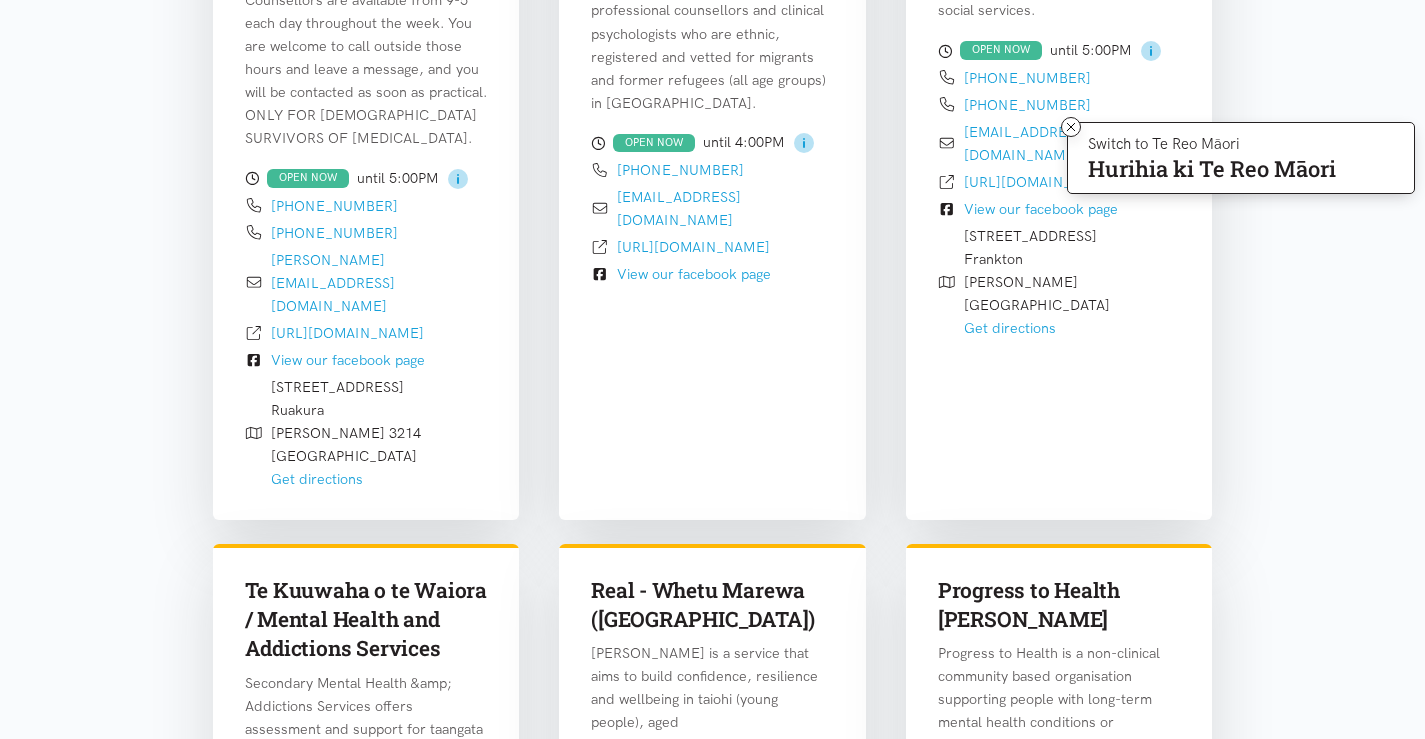 scroll, scrollTop: 1188, scrollLeft: 0, axis: vertical 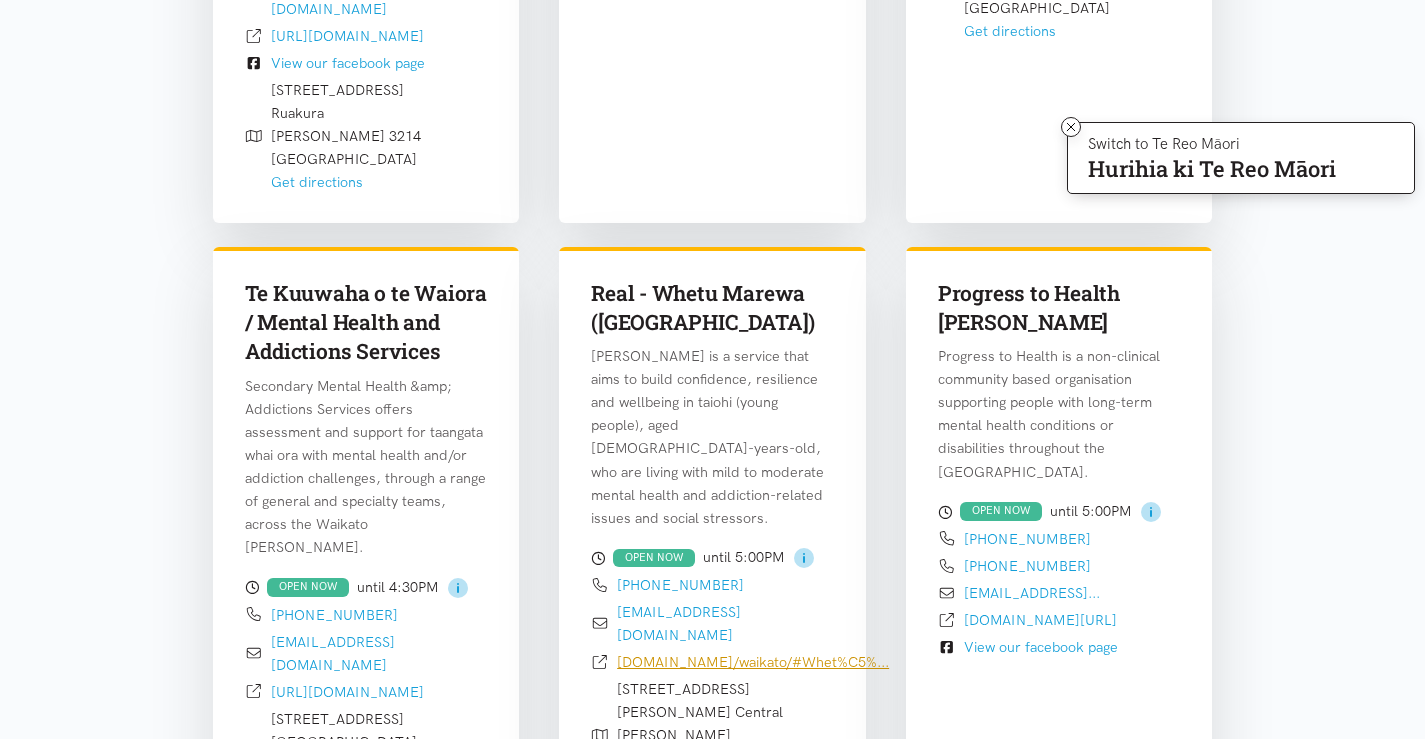 click on "[DOMAIN_NAME]/waikato/#Whet%C5%..." at bounding box center (753, 662) 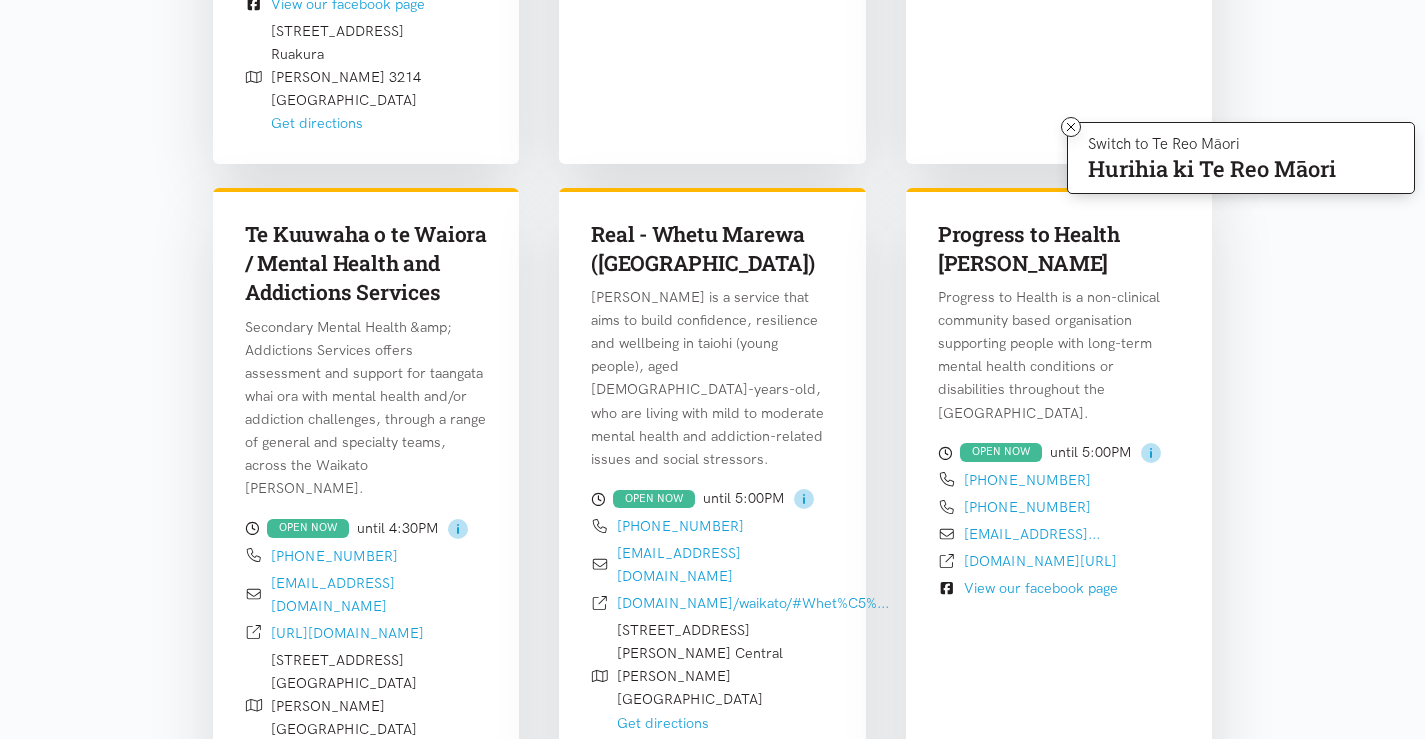 scroll, scrollTop: 1100, scrollLeft: 0, axis: vertical 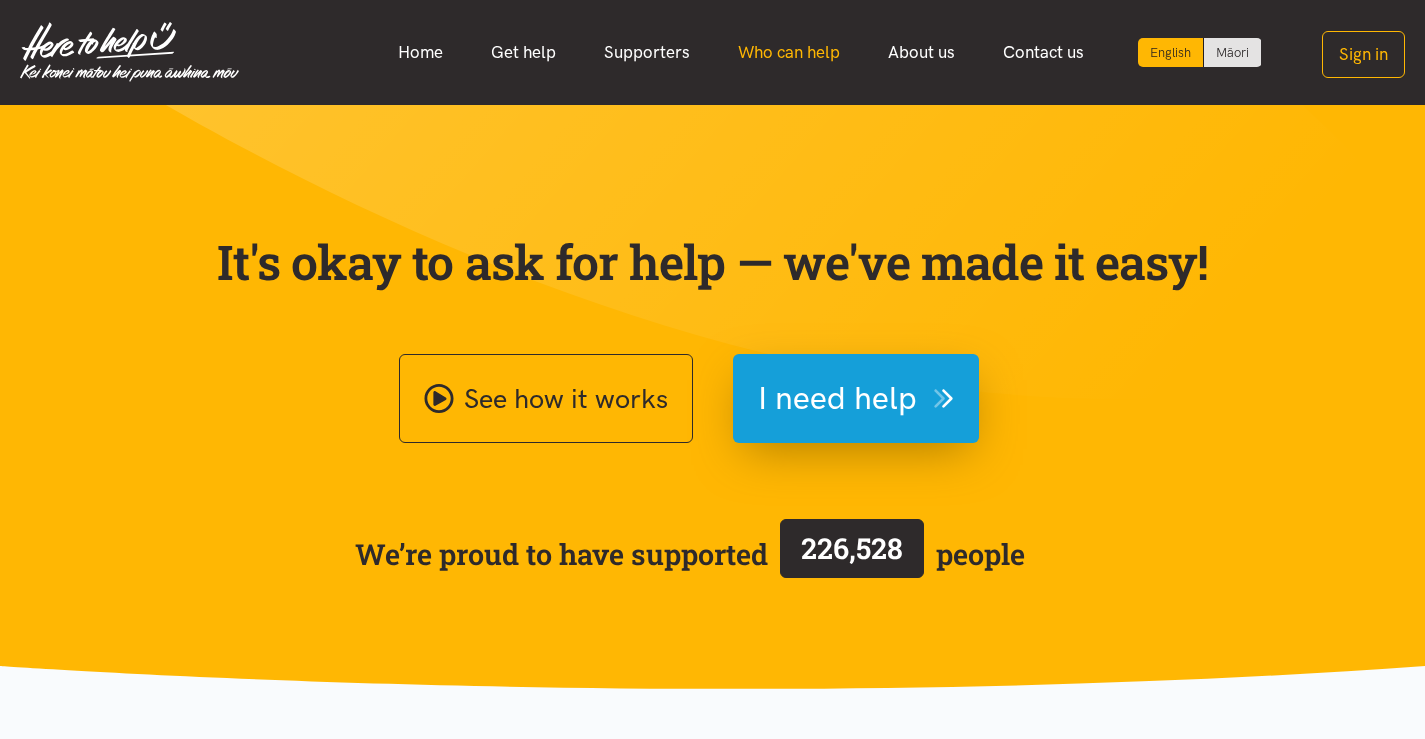 click on "Who can help" at bounding box center [789, 52] 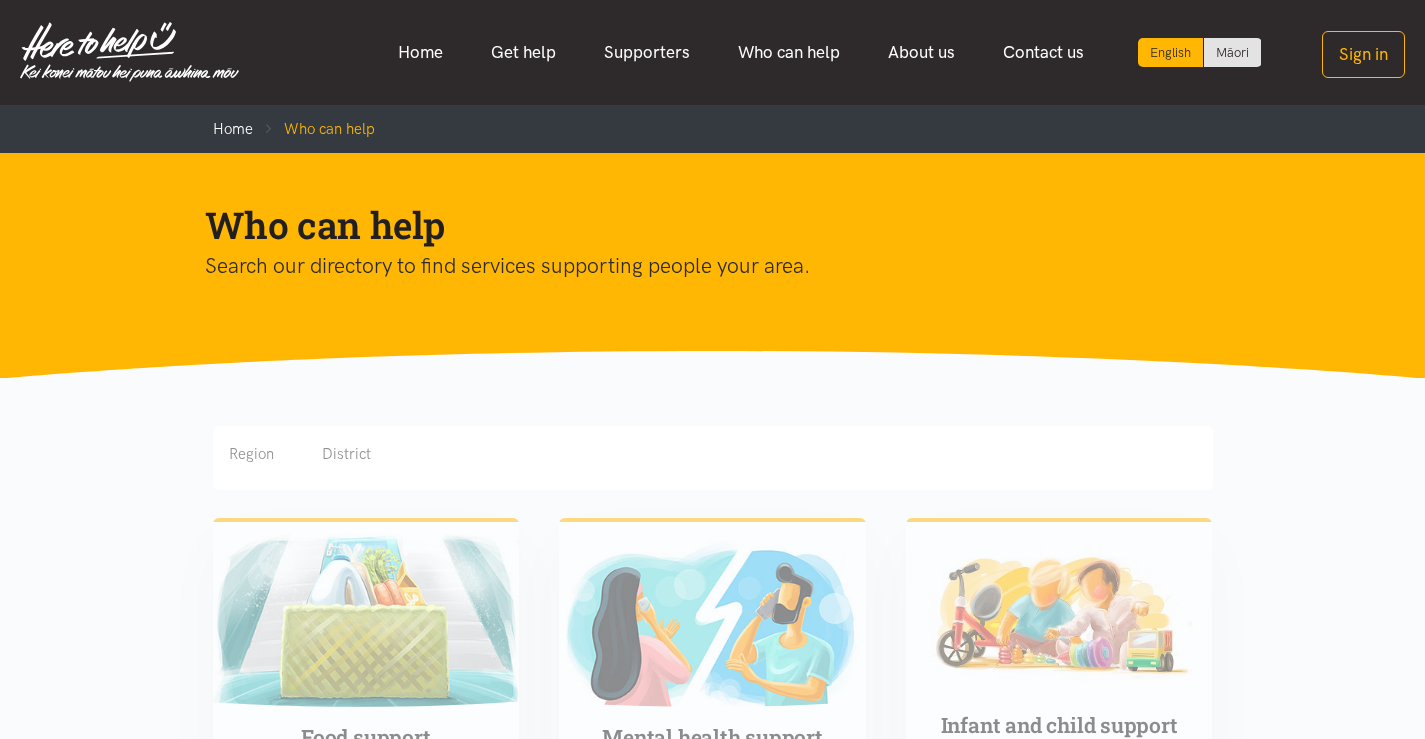 scroll, scrollTop: 0, scrollLeft: 0, axis: both 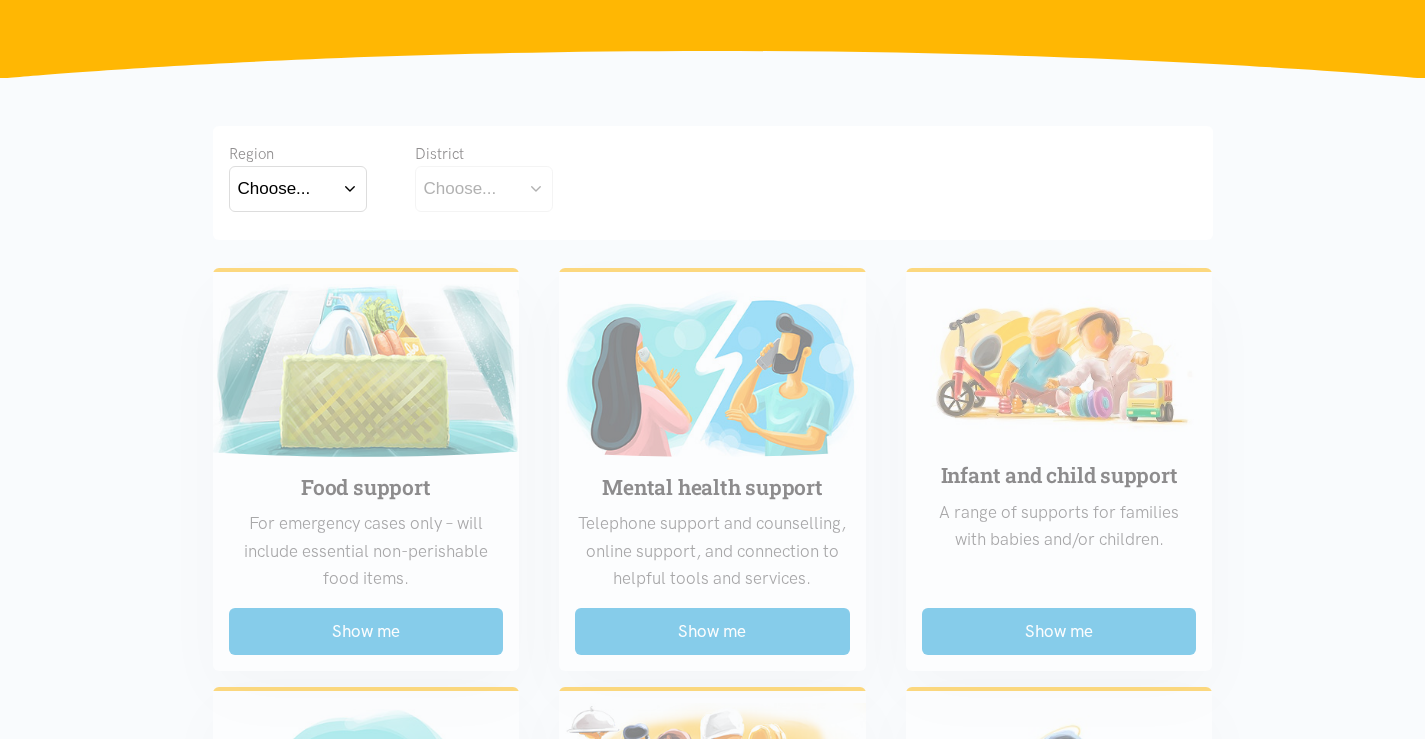 click on "Choose..." at bounding box center [298, 188] 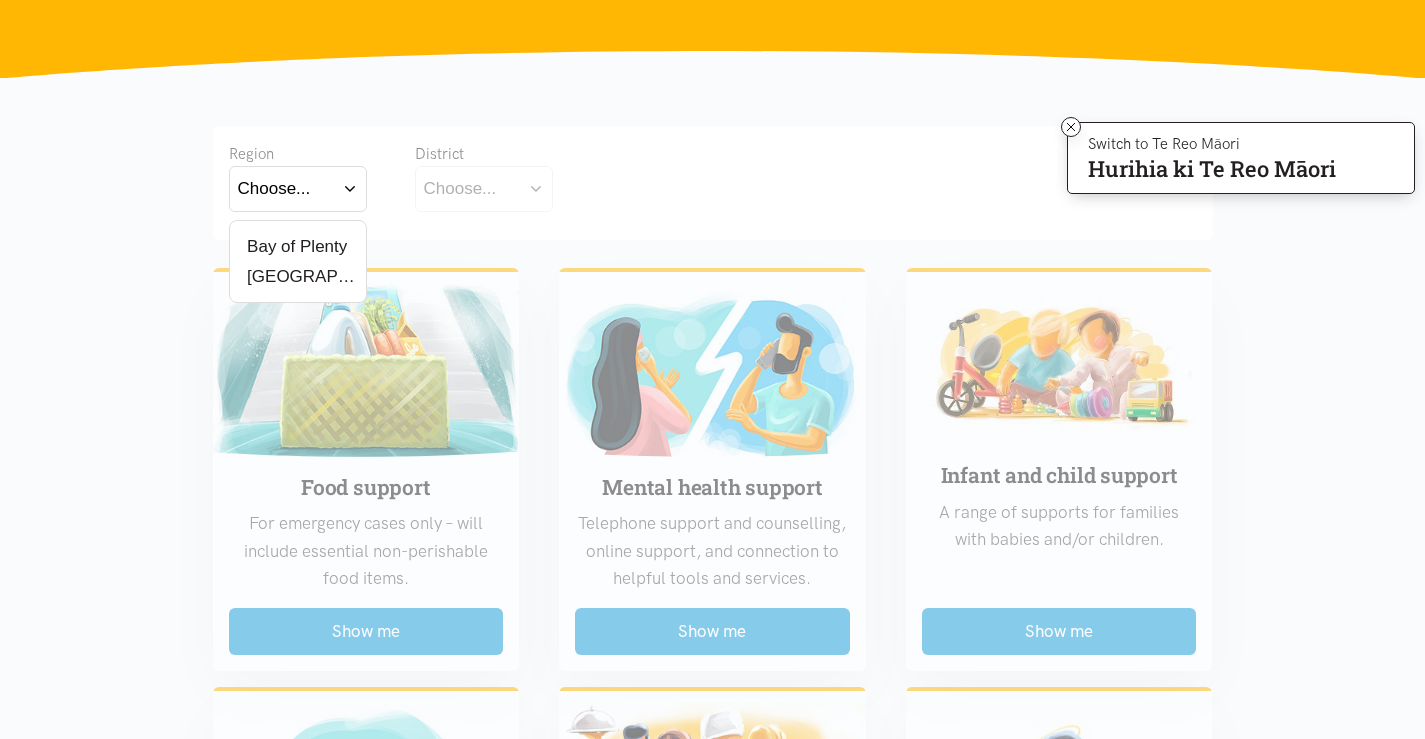 click on "[GEOGRAPHIC_DATA]" at bounding box center [298, 276] 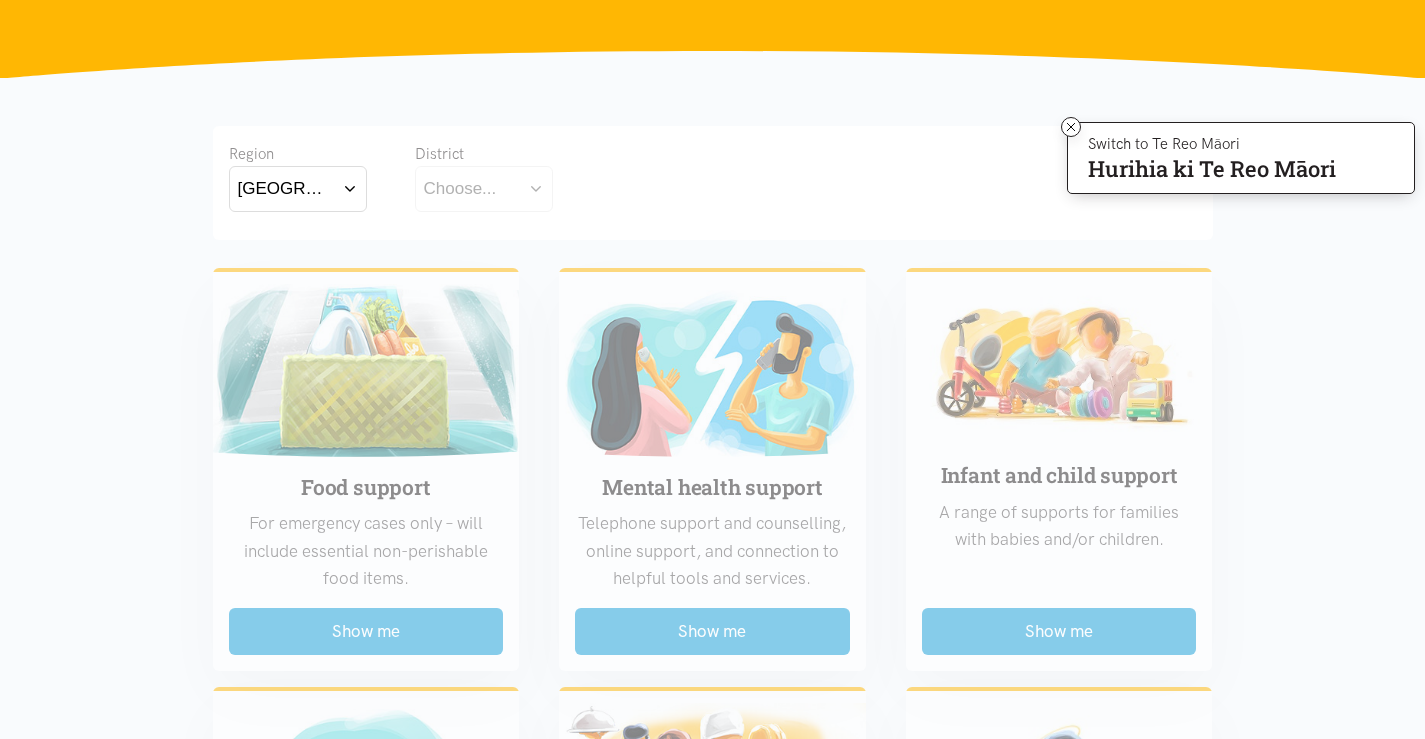 click on "Choose..." at bounding box center [484, 188] 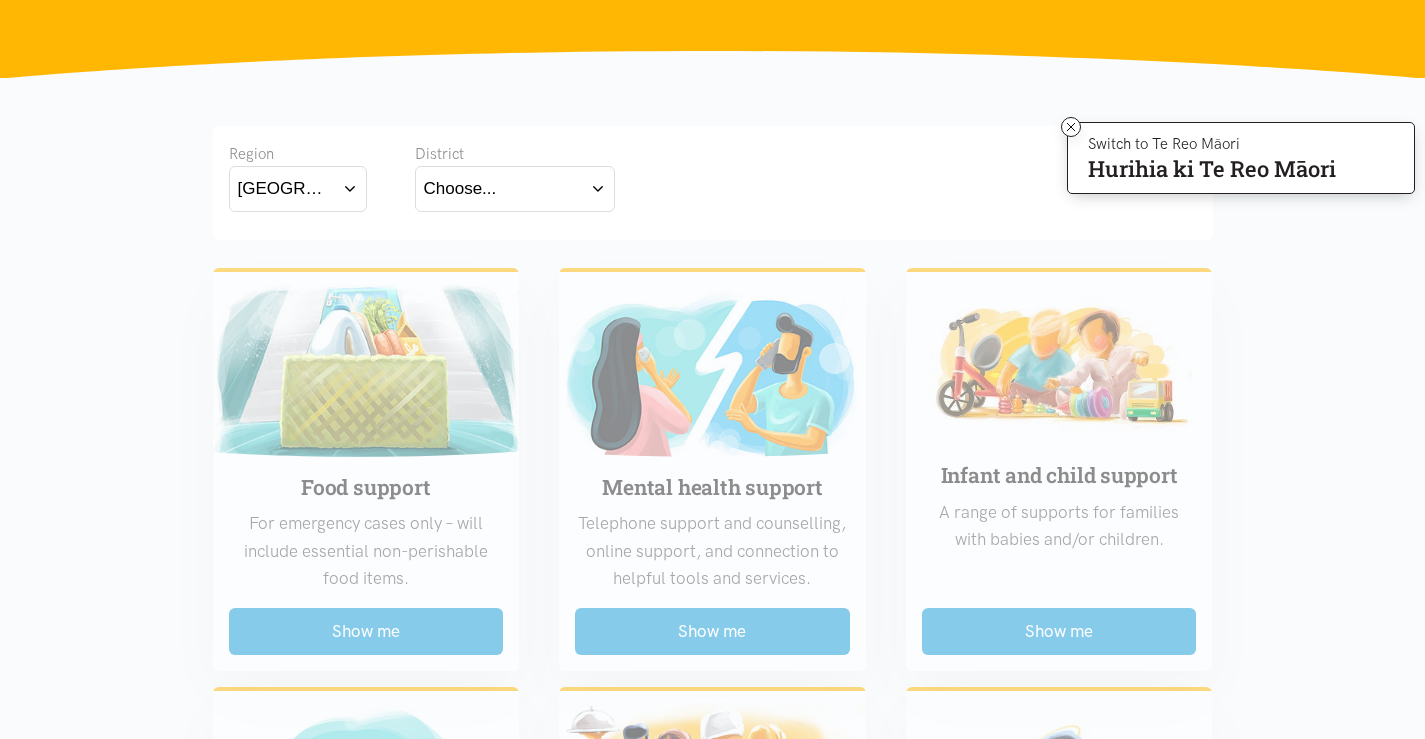 click on "Choose..." at bounding box center (515, 188) 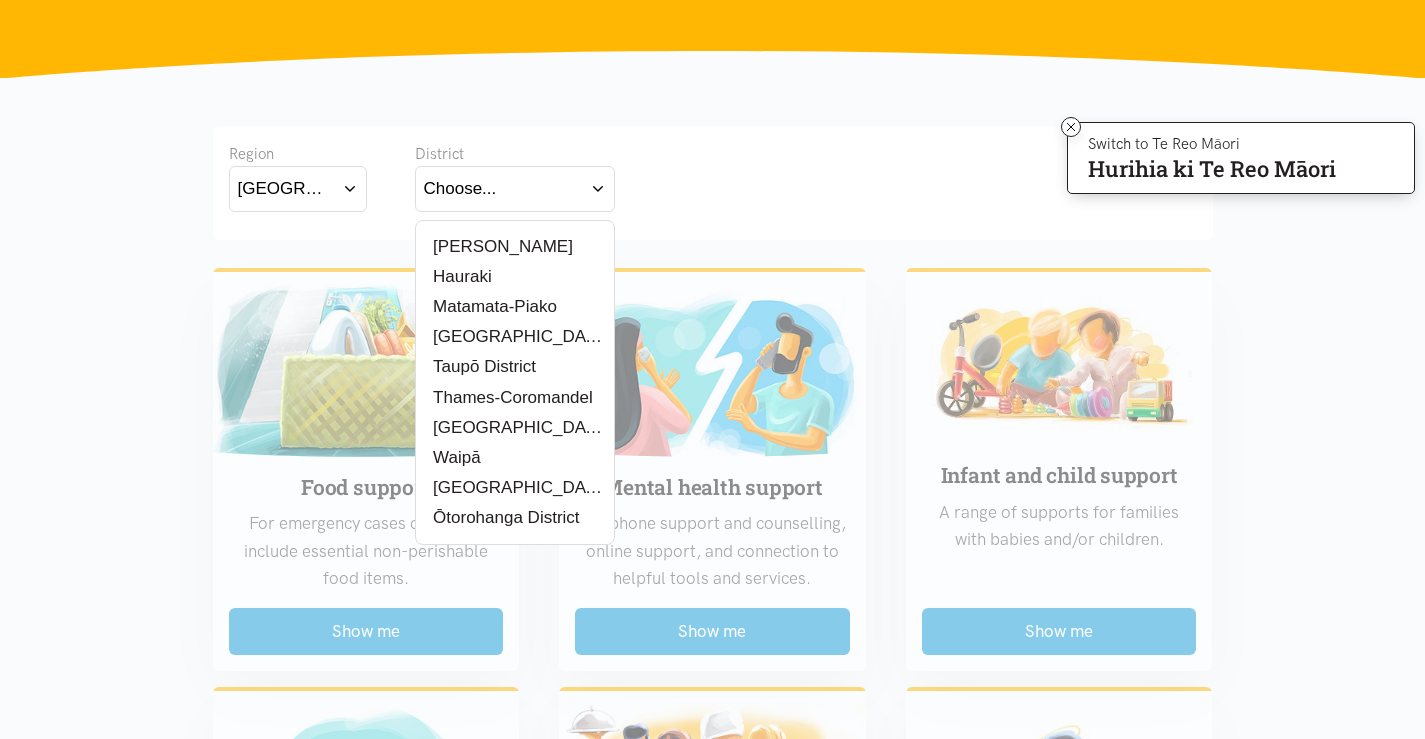 click on "[PERSON_NAME]" at bounding box center (498, 246) 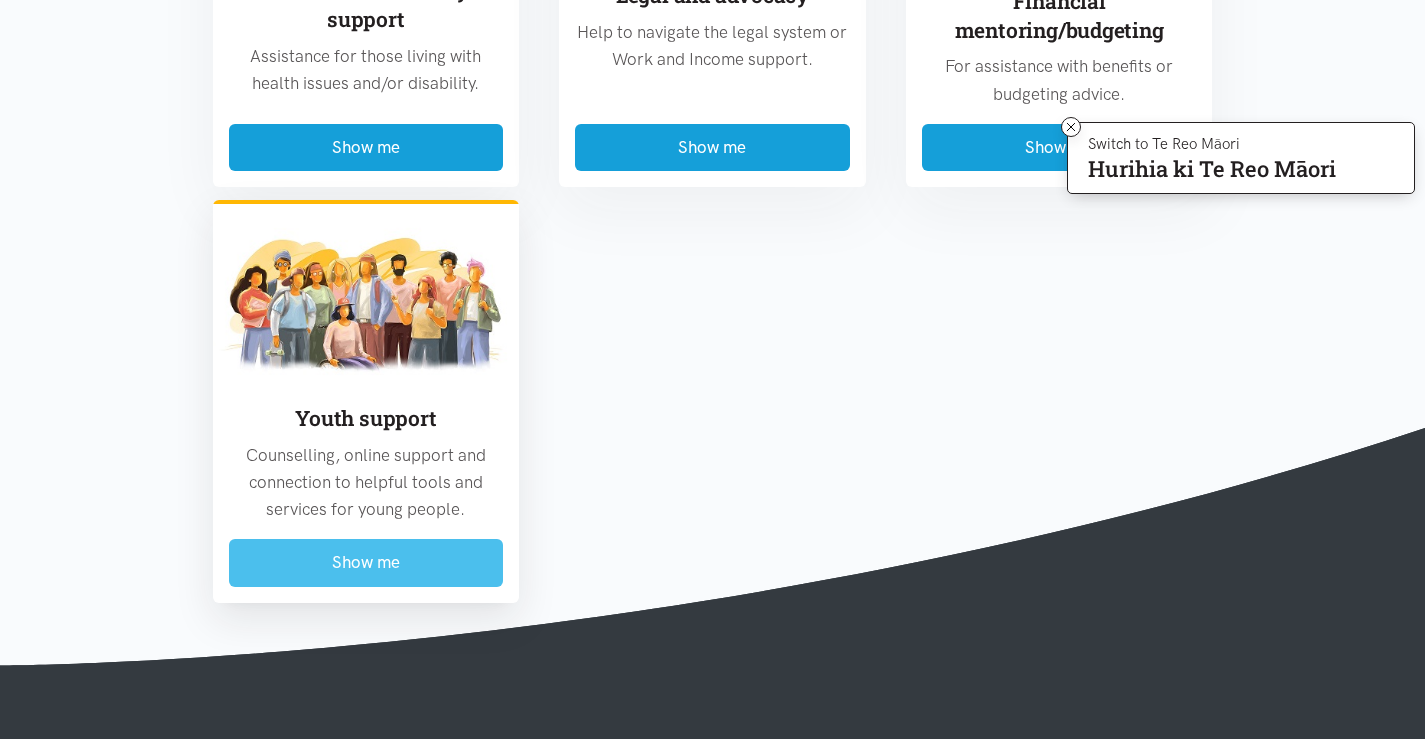 click on "Show me" at bounding box center (366, 562) 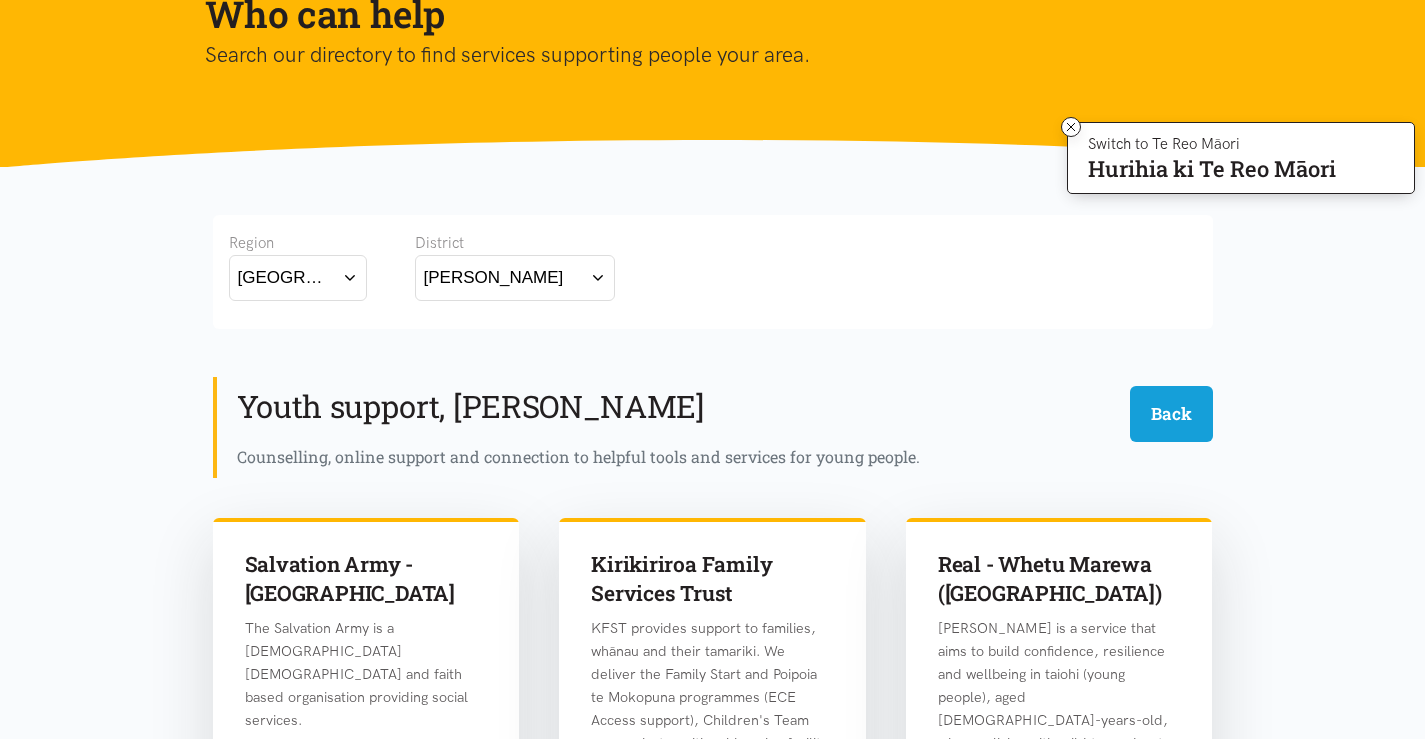 scroll, scrollTop: 188, scrollLeft: 0, axis: vertical 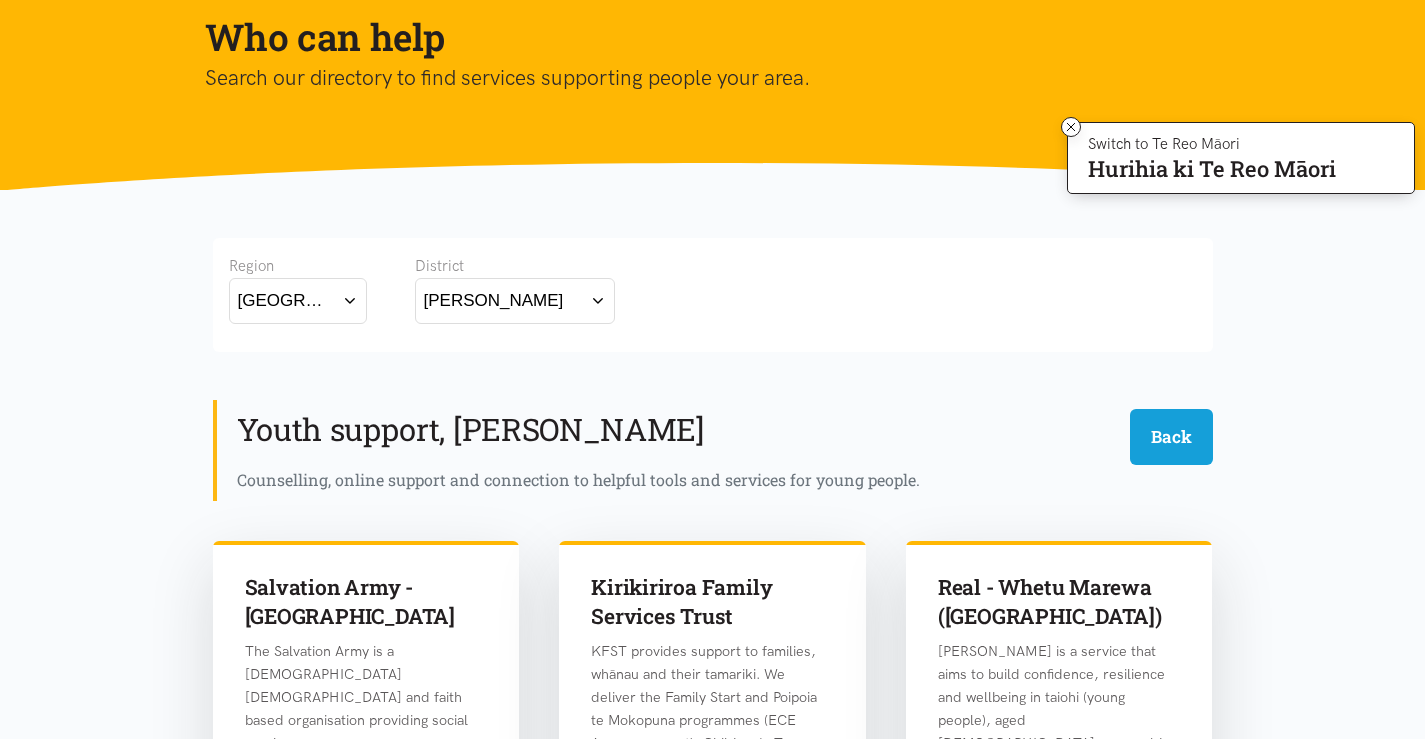 type 